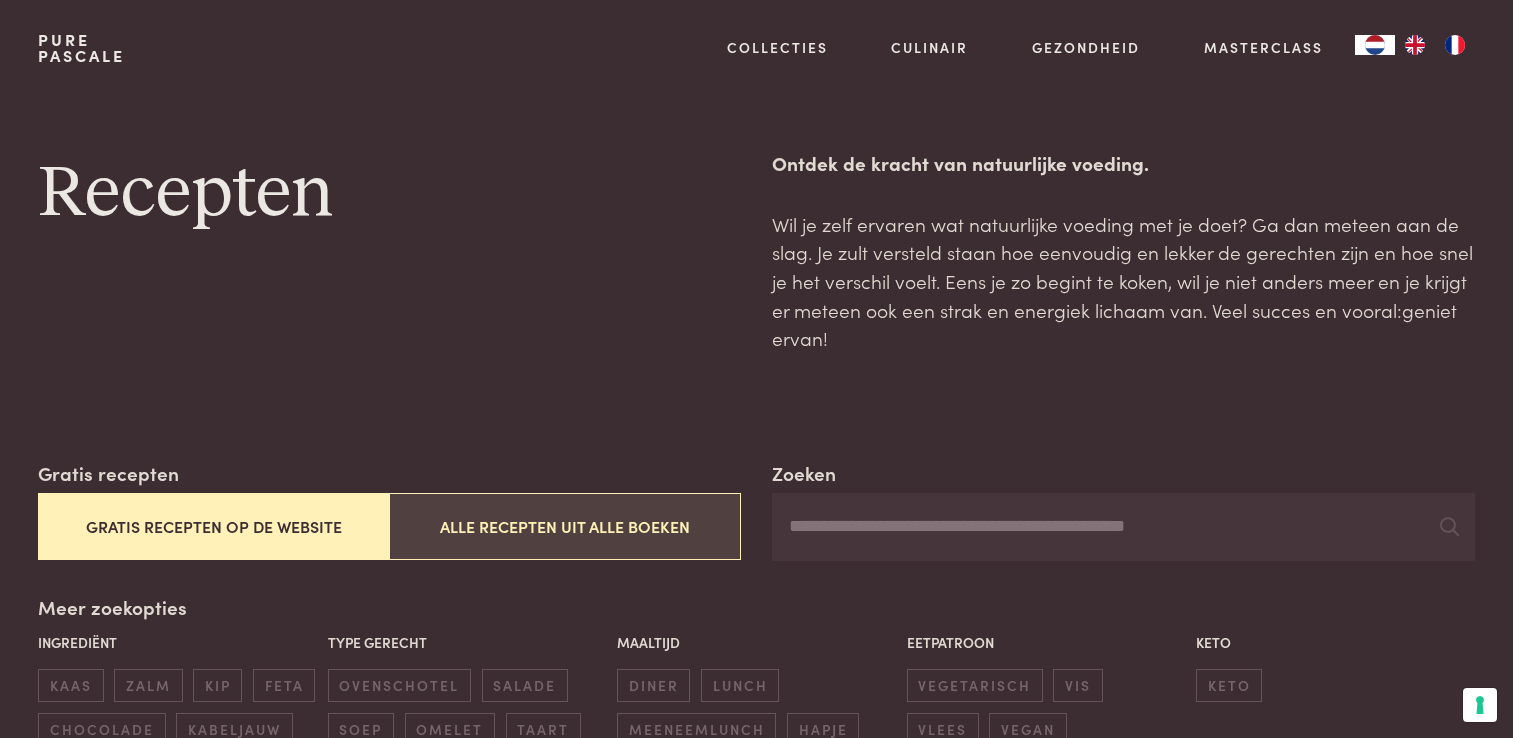 scroll, scrollTop: 0, scrollLeft: 0, axis: both 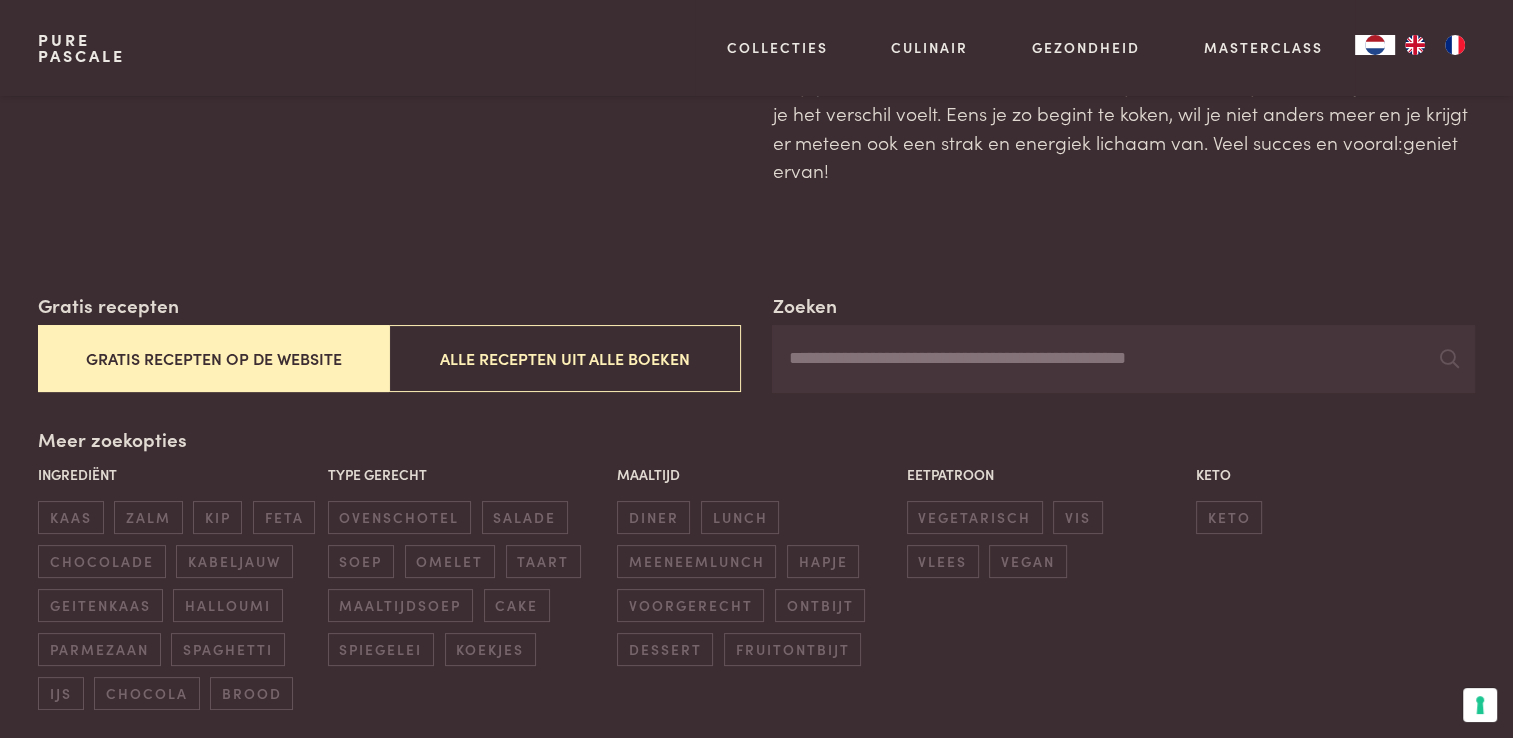 click on "Gratis recepten op de website" at bounding box center [213, 358] 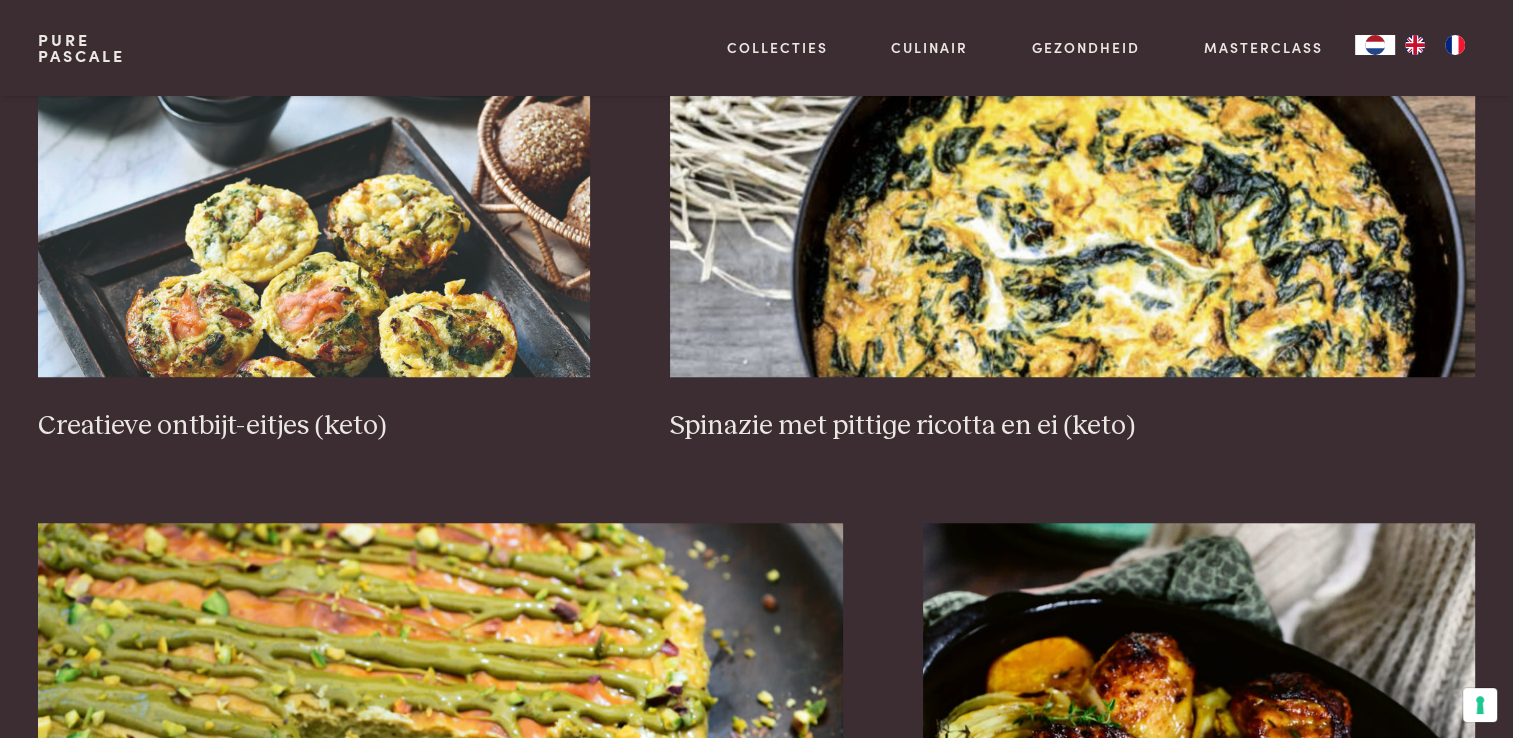 scroll, scrollTop: 1502, scrollLeft: 0, axis: vertical 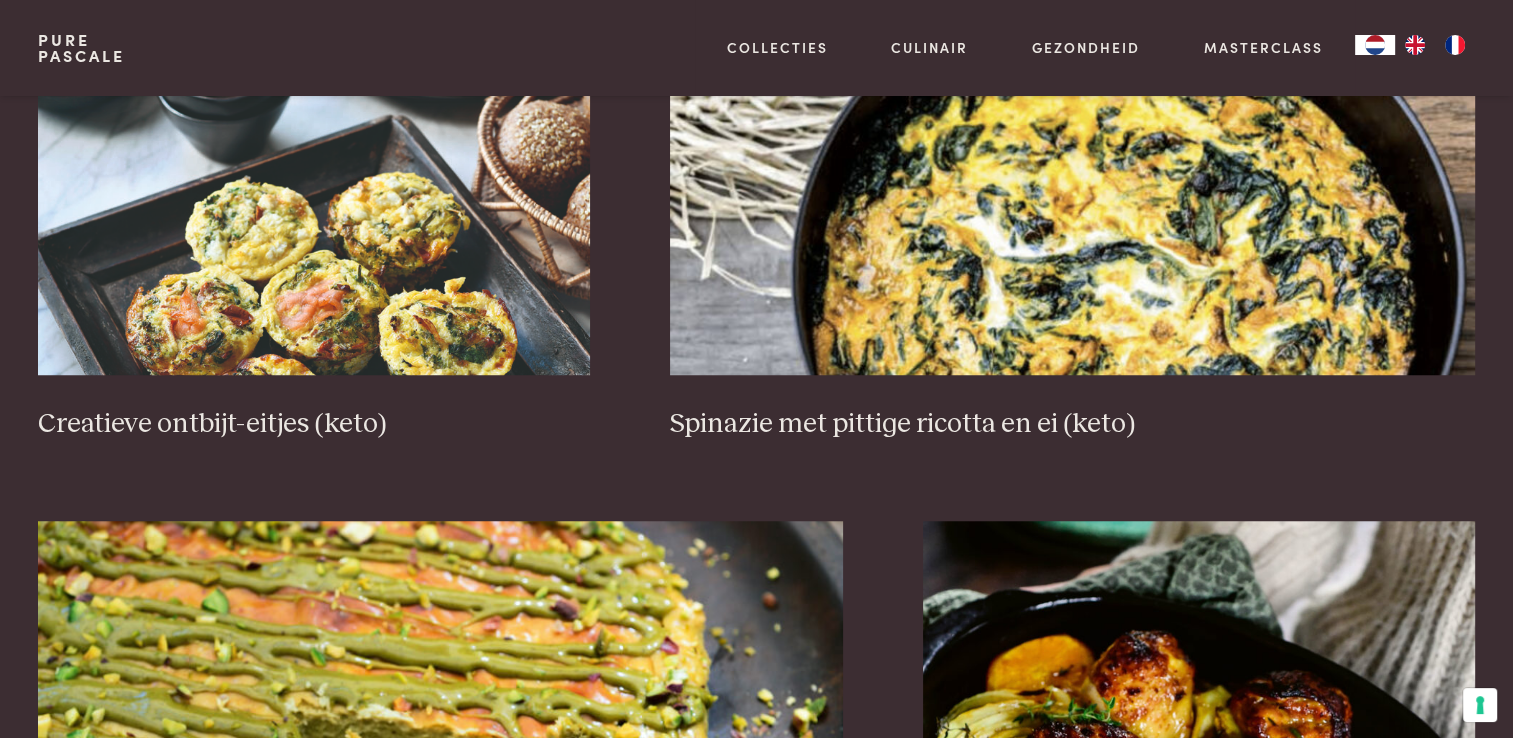 drag, startPoint x: 296, startPoint y: 581, endPoint x: 783, endPoint y: 462, distance: 501.32825 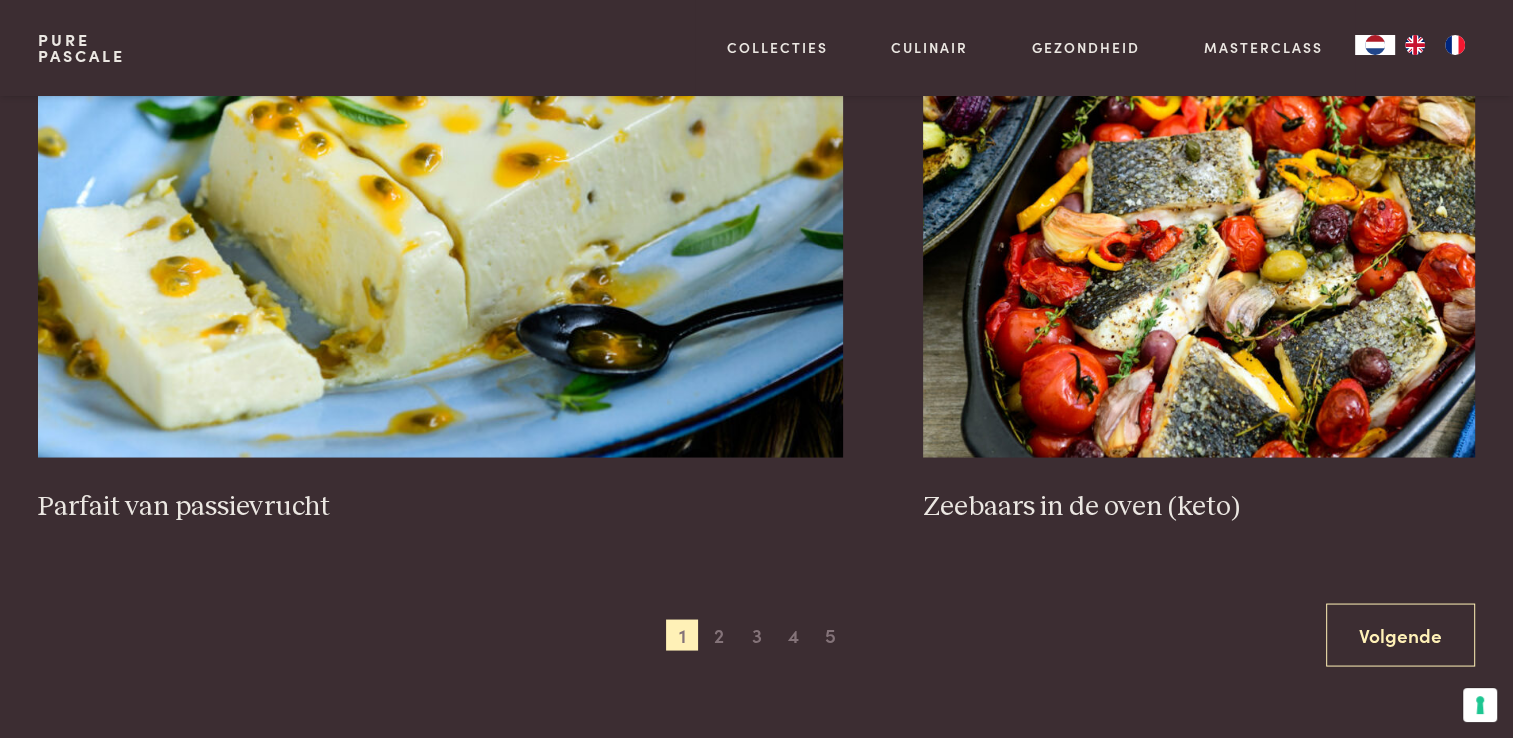 scroll, scrollTop: 3640, scrollLeft: 0, axis: vertical 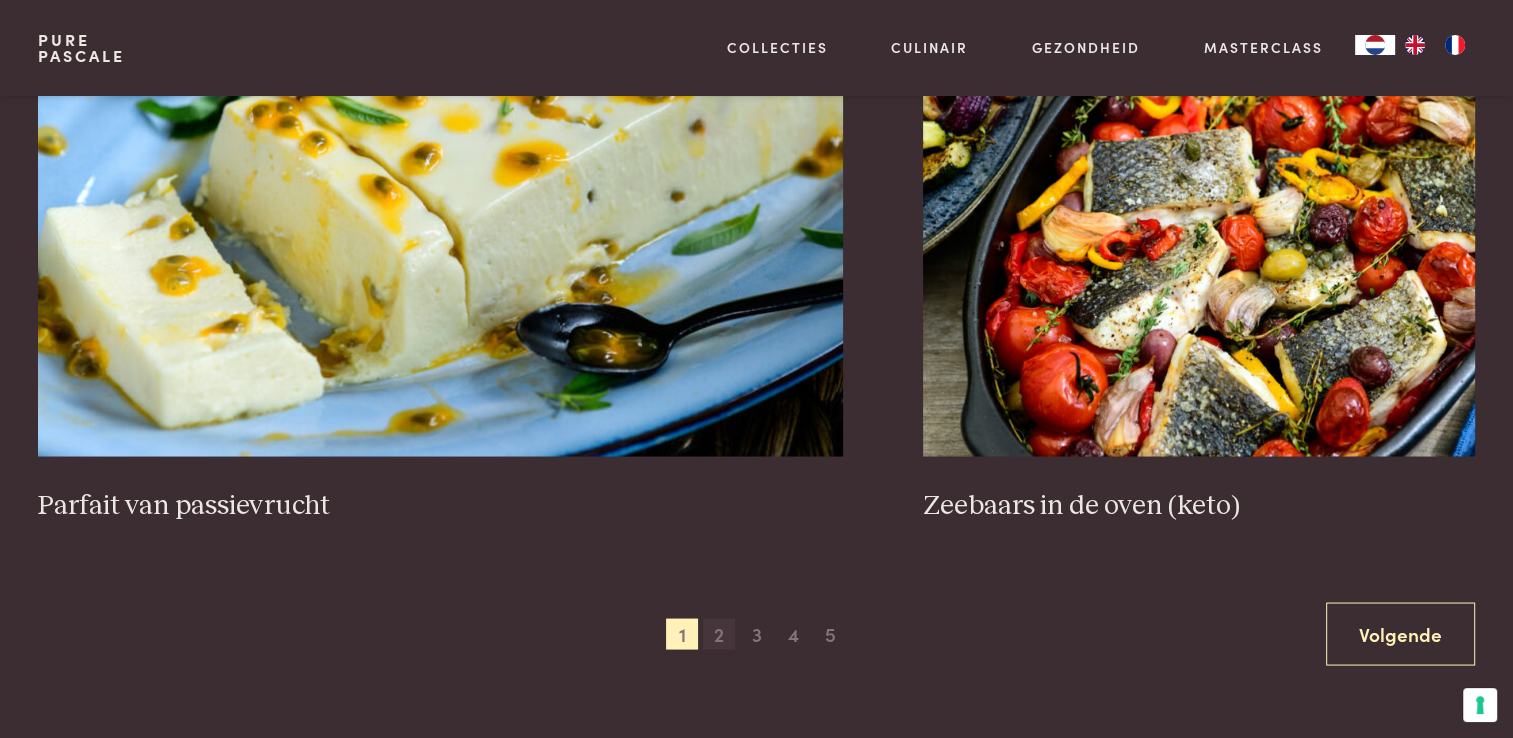 click on "2" at bounding box center (719, 634) 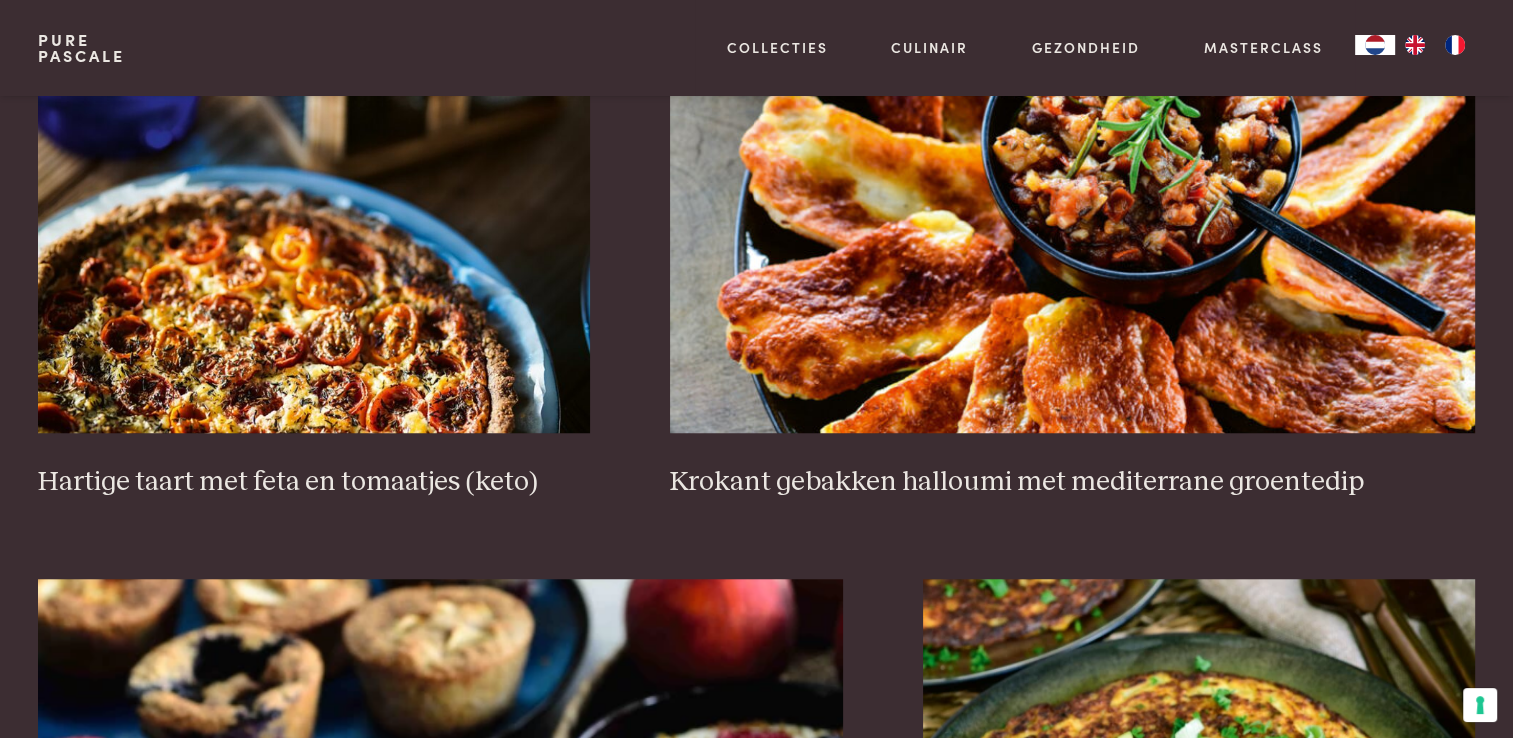 scroll, scrollTop: 1441, scrollLeft: 0, axis: vertical 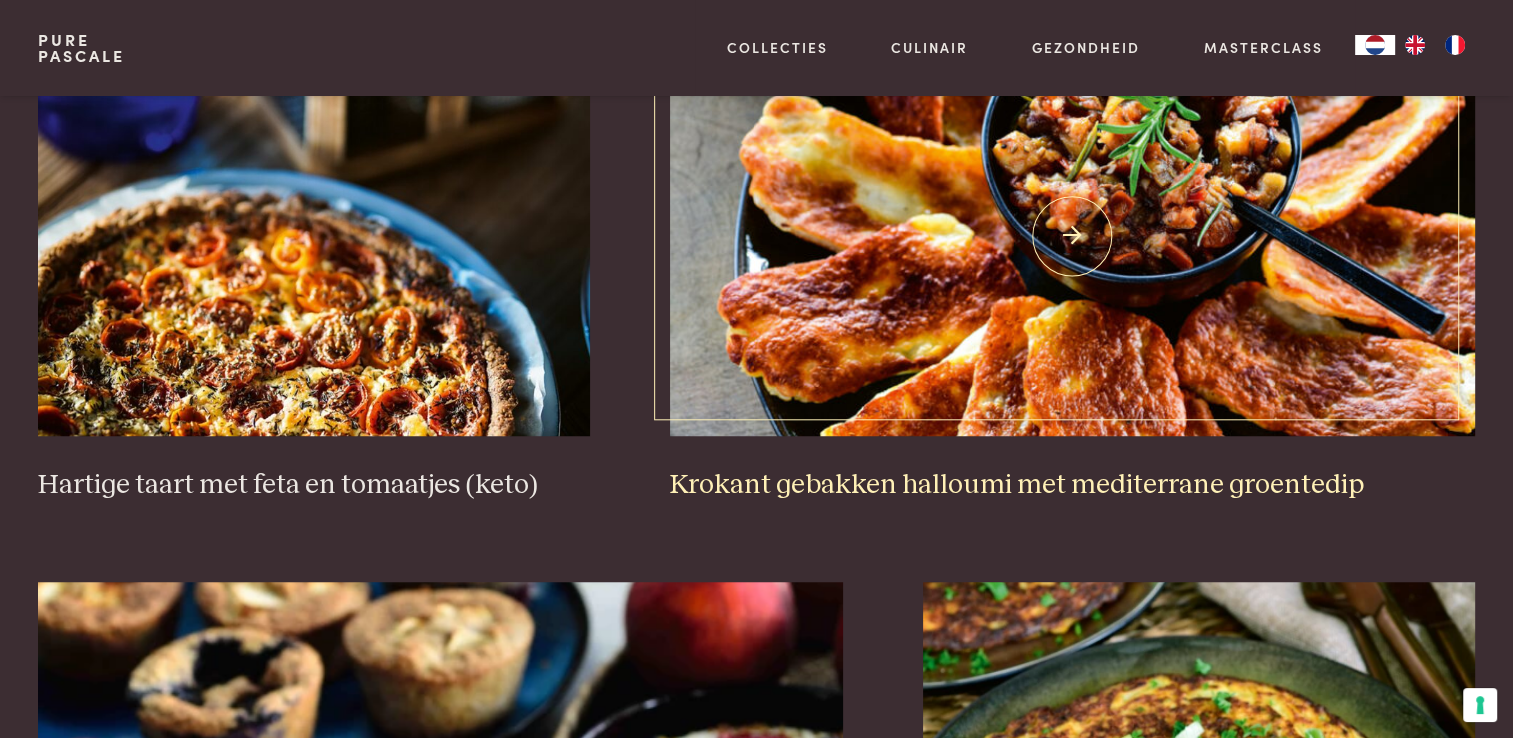 click at bounding box center (1072, 236) 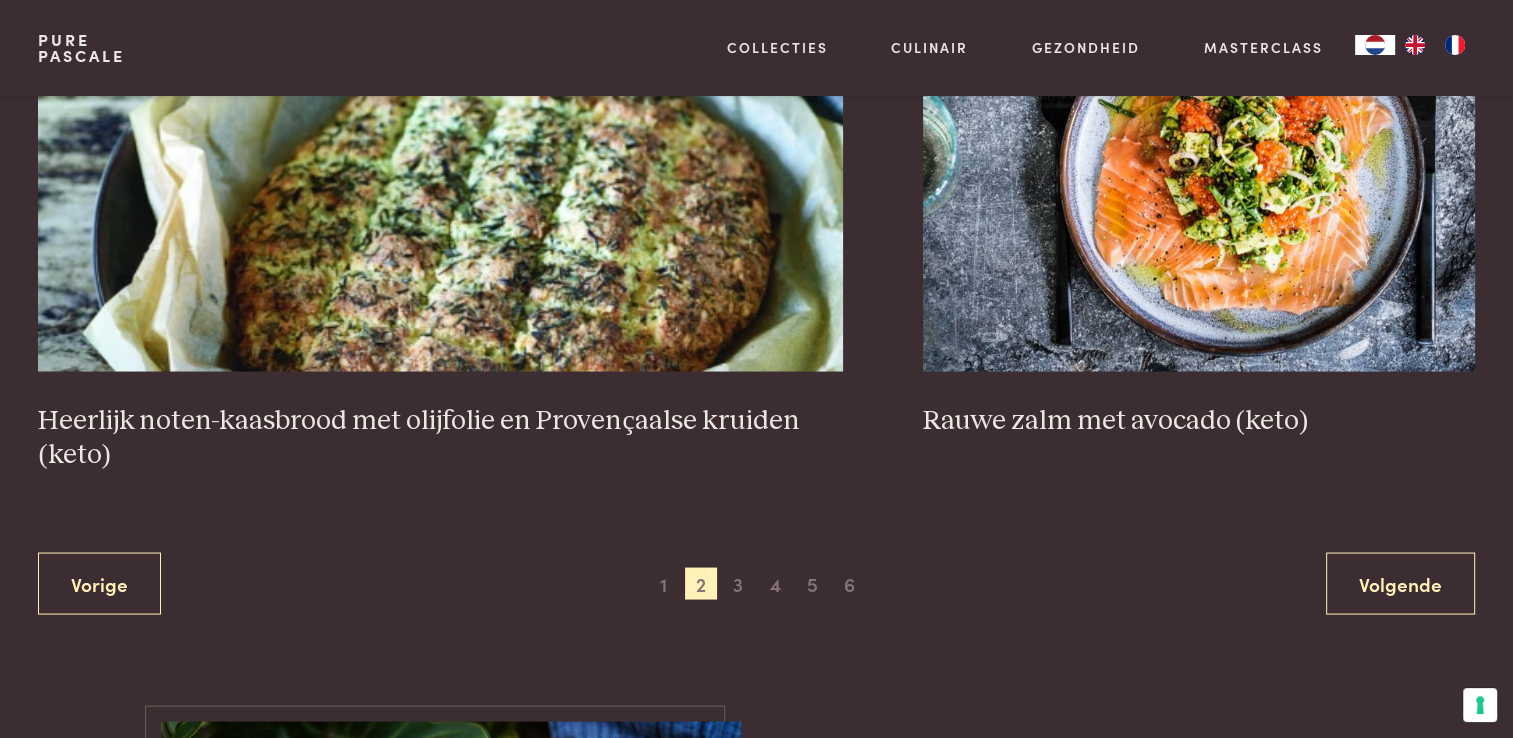 scroll, scrollTop: 3726, scrollLeft: 0, axis: vertical 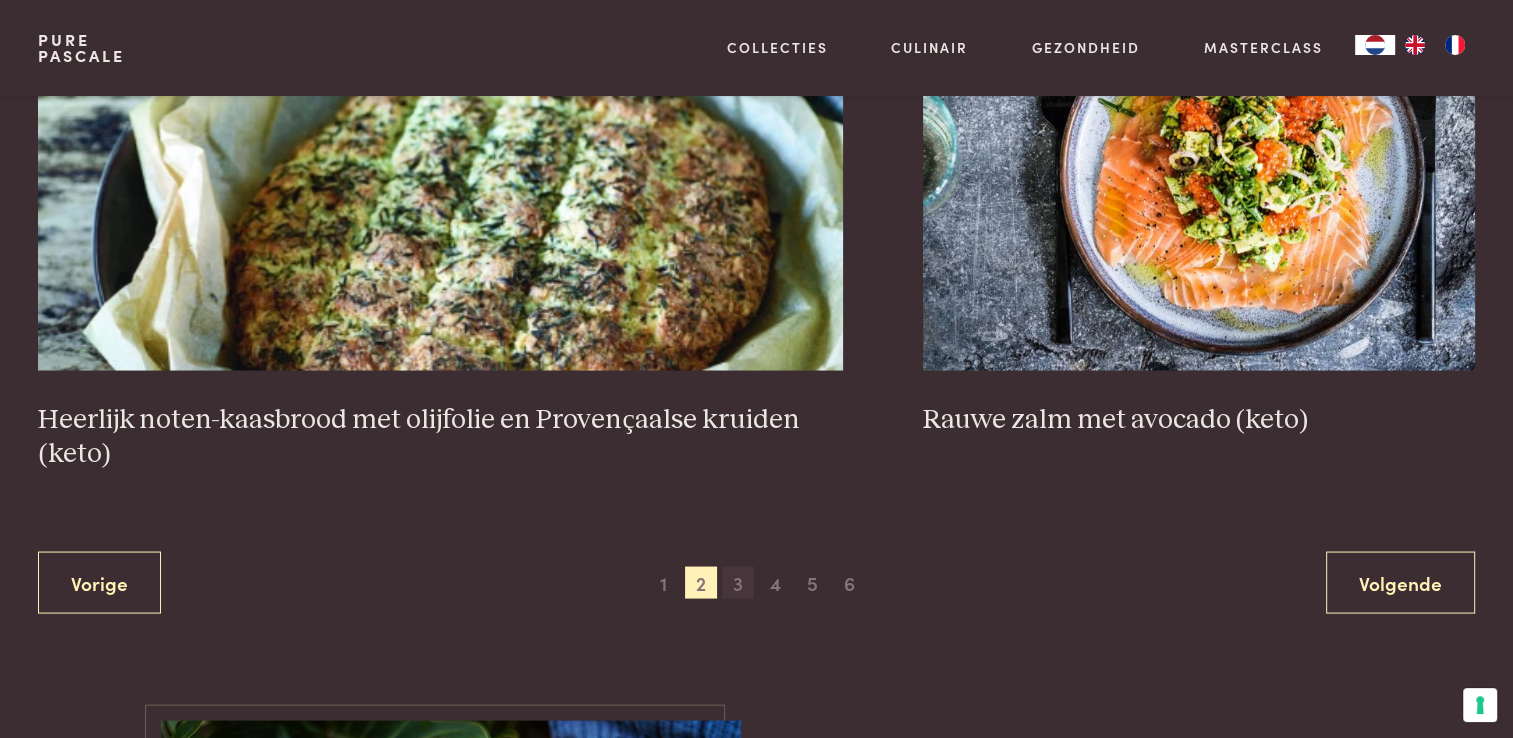 click on "3" at bounding box center (738, 582) 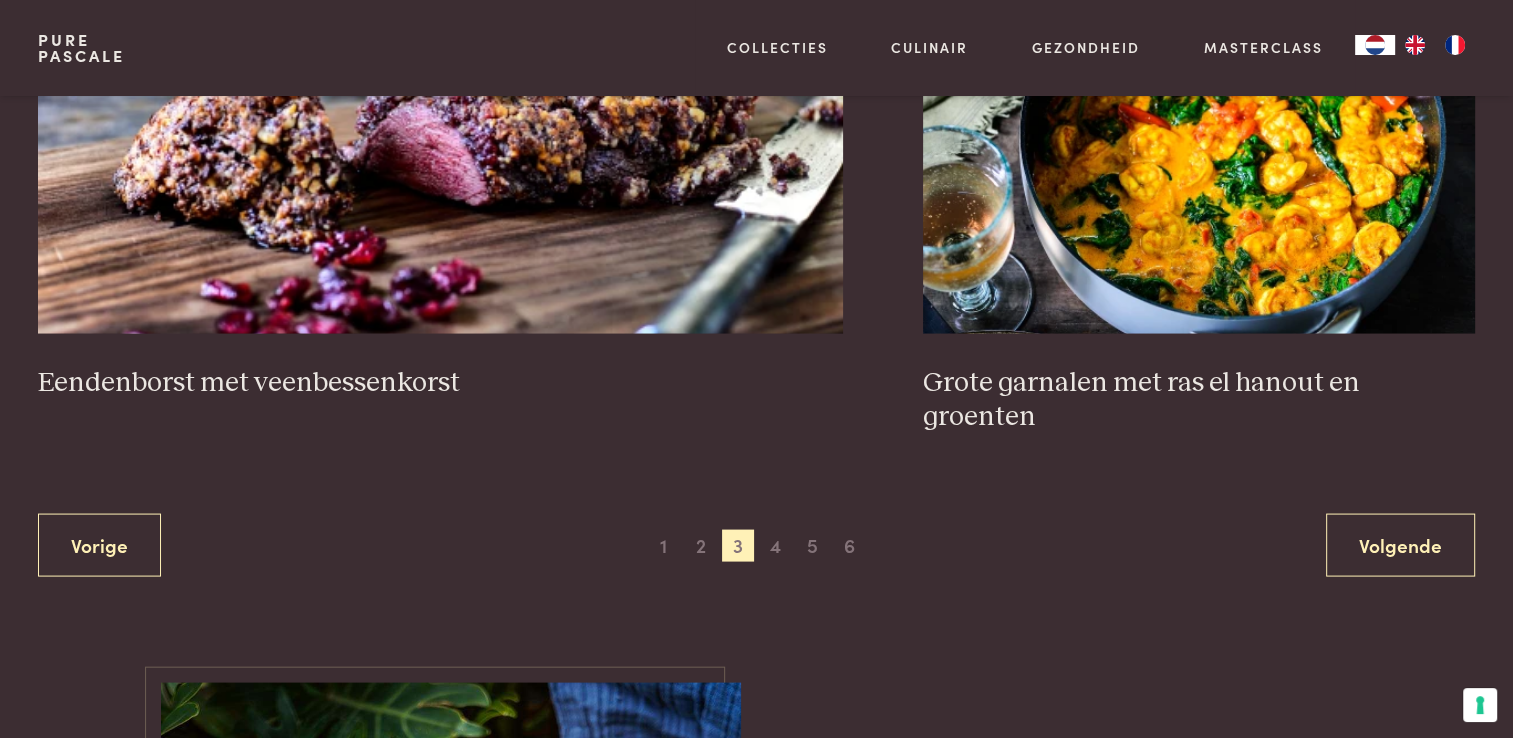 scroll, scrollTop: 3871, scrollLeft: 0, axis: vertical 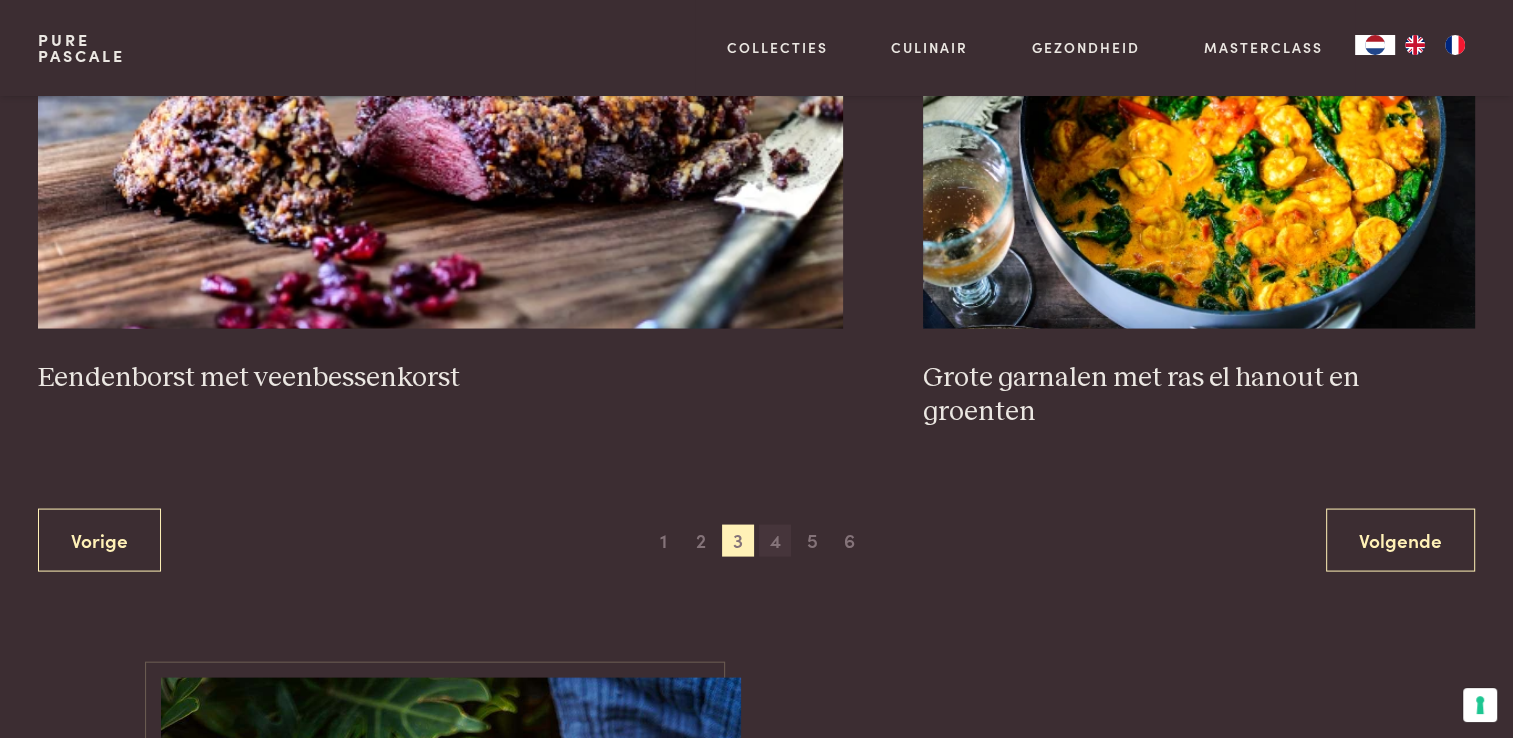click on "4" at bounding box center (775, 541) 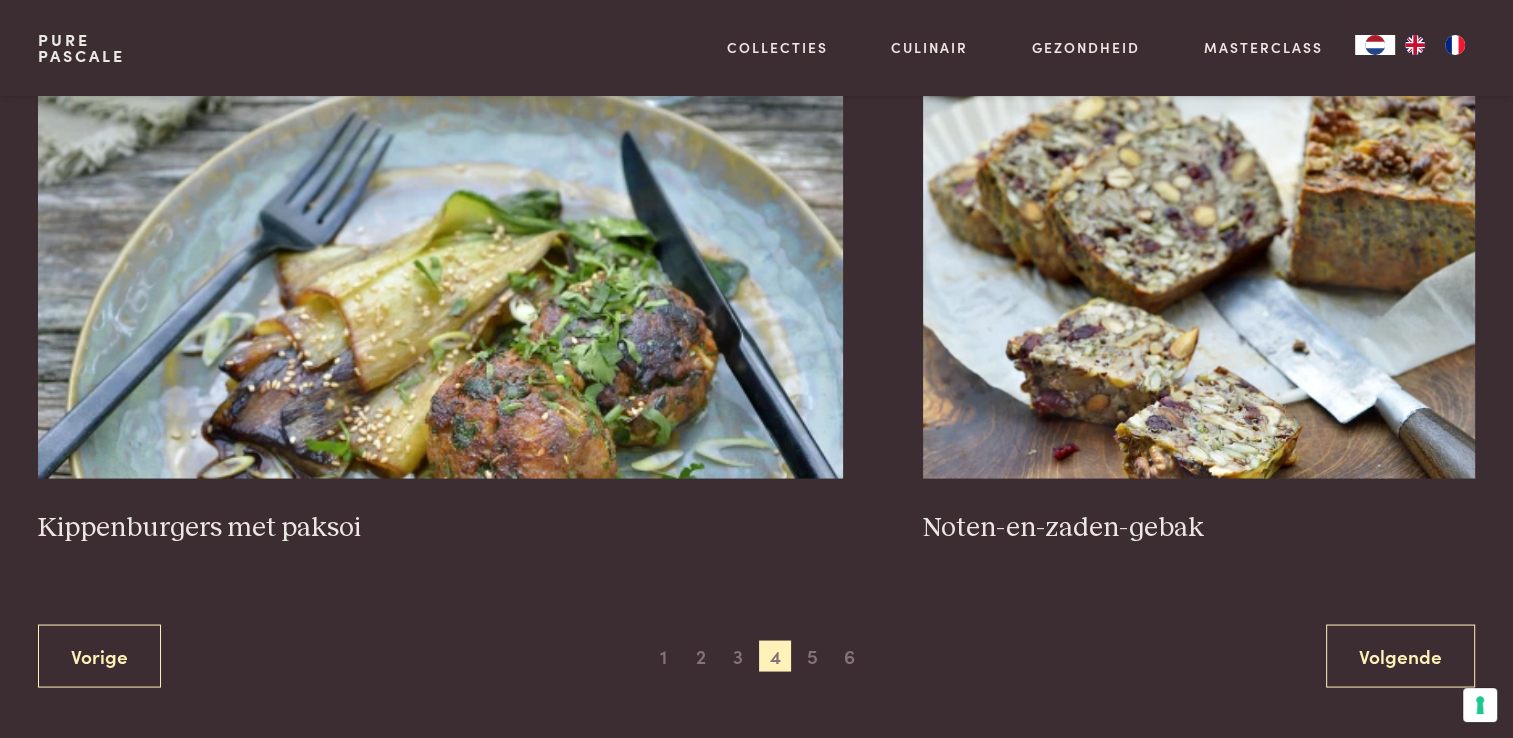 scroll, scrollTop: 3619, scrollLeft: 0, axis: vertical 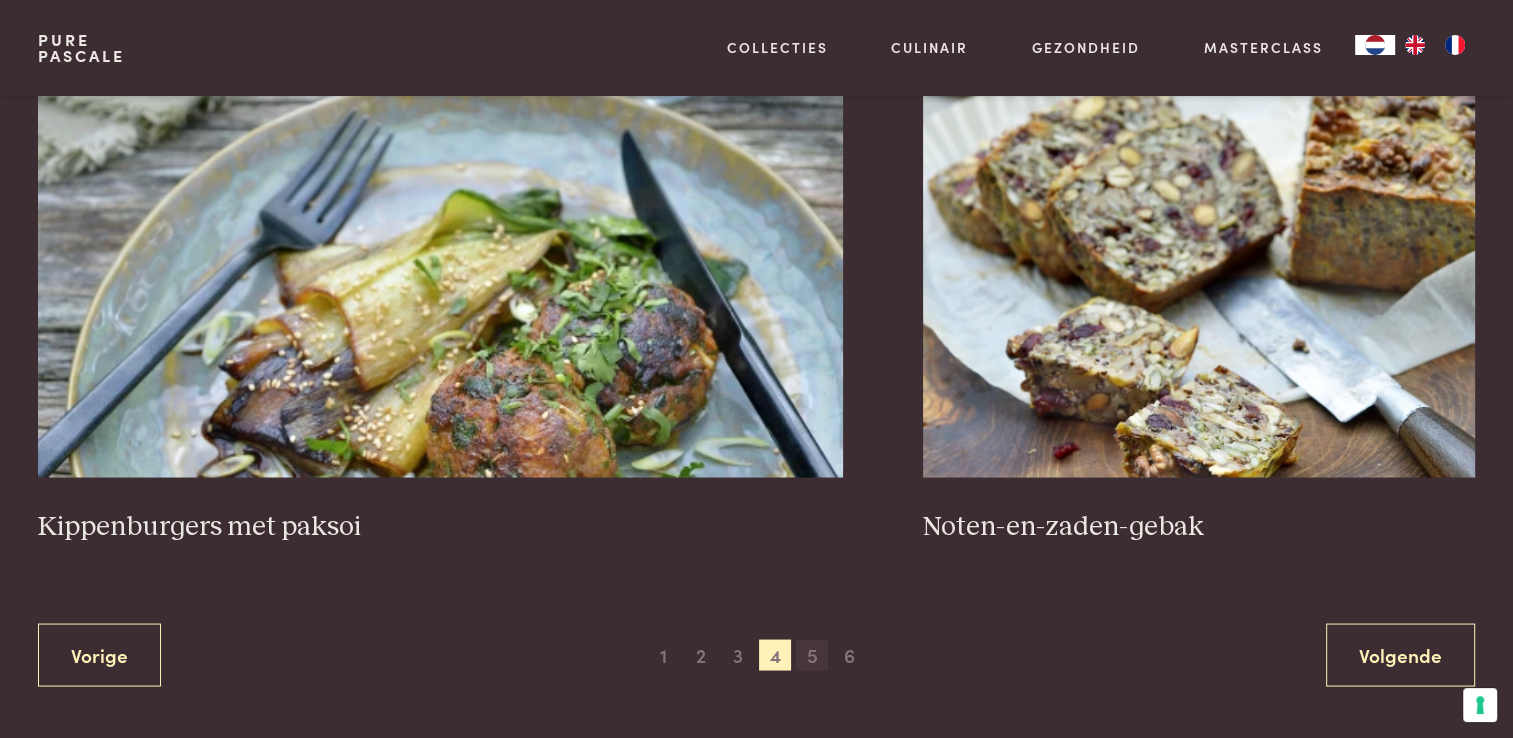 click on "5" at bounding box center (812, 655) 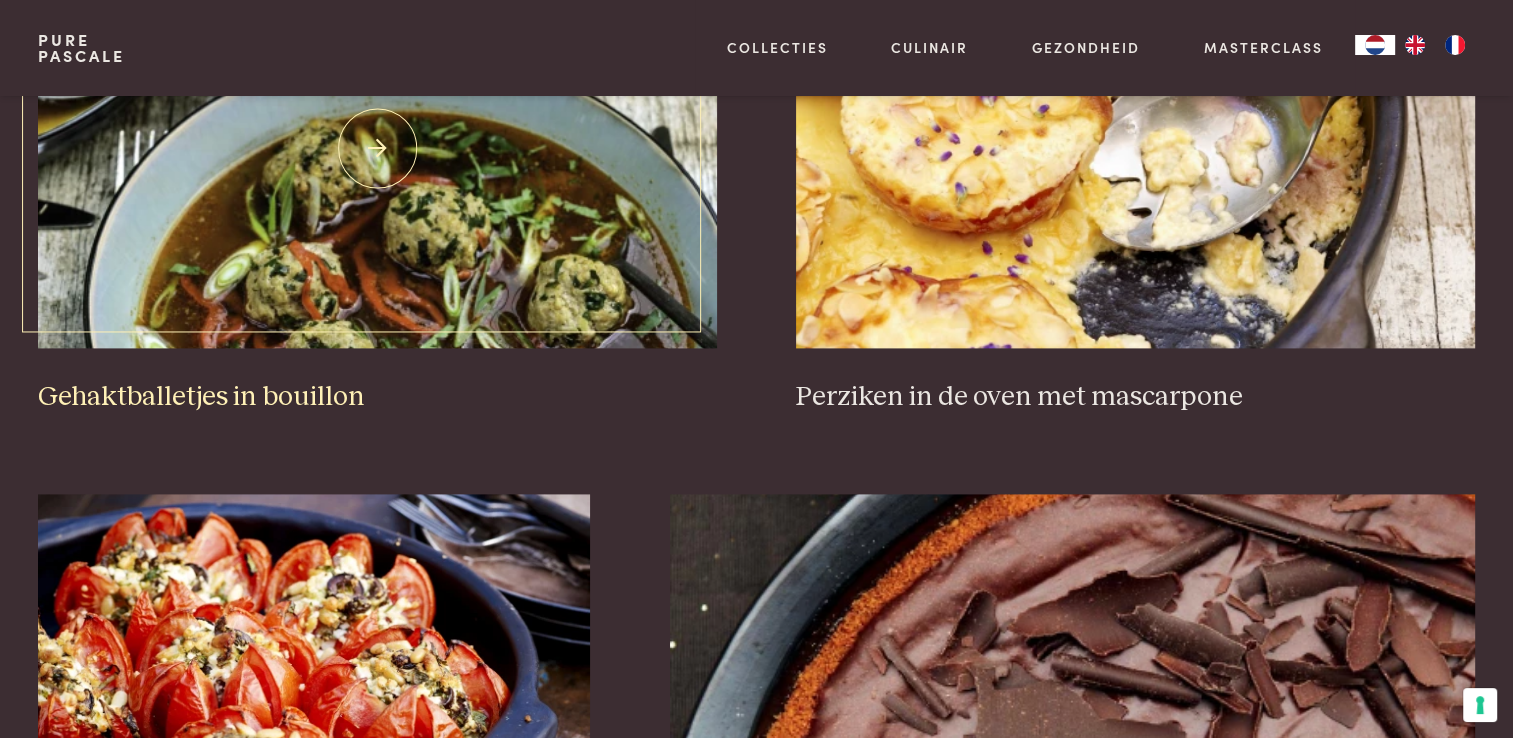 scroll, scrollTop: 2648, scrollLeft: 0, axis: vertical 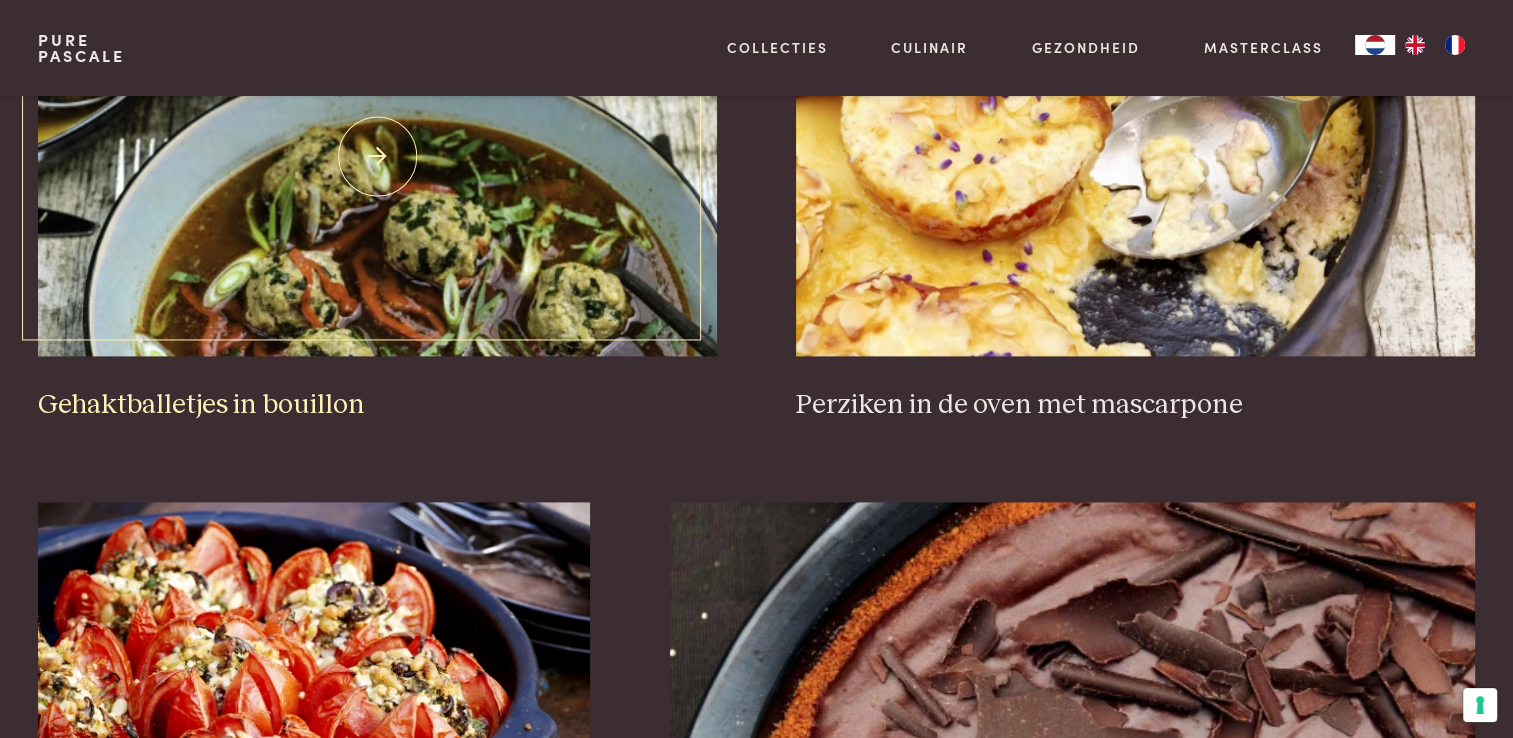 click at bounding box center (377, 156) 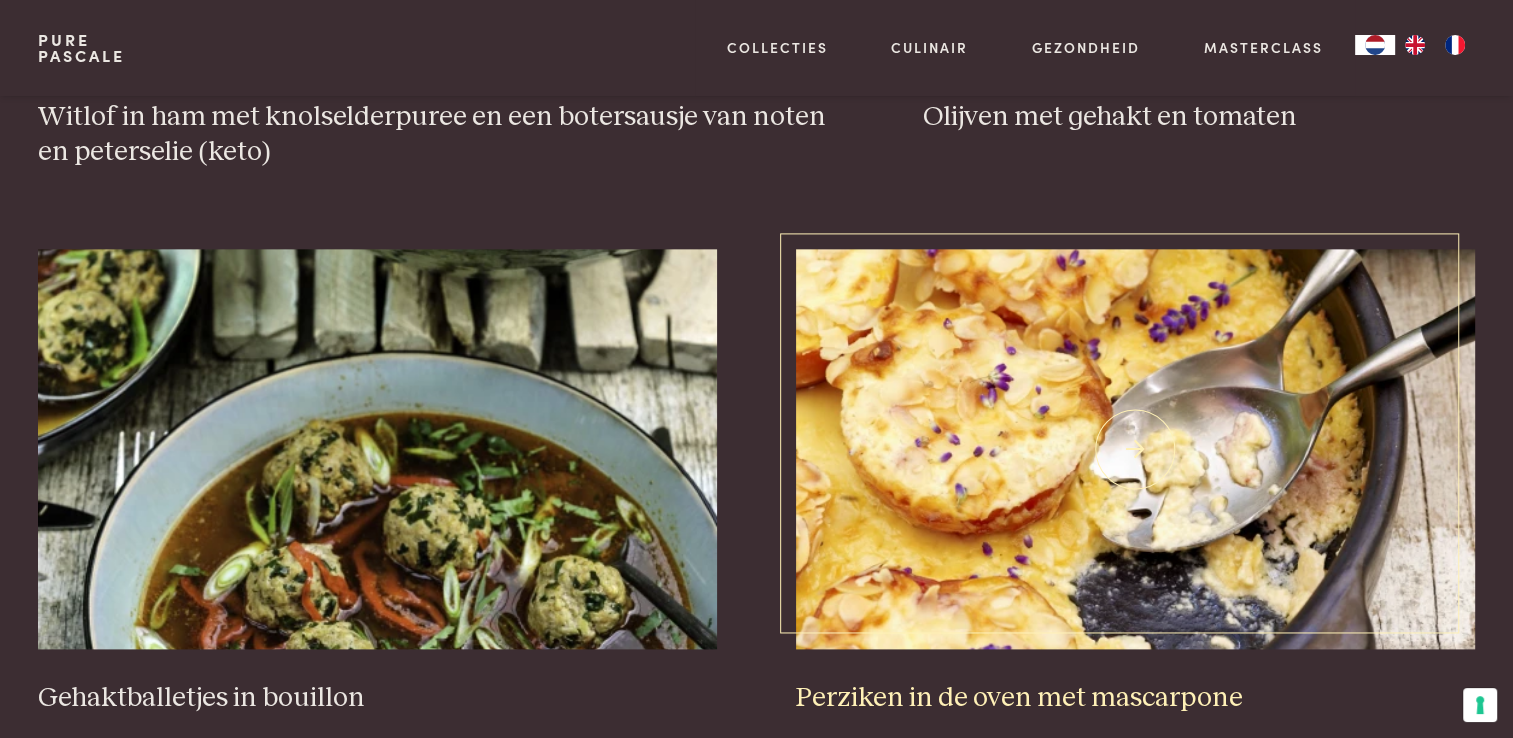 scroll, scrollTop: 2340, scrollLeft: 0, axis: vertical 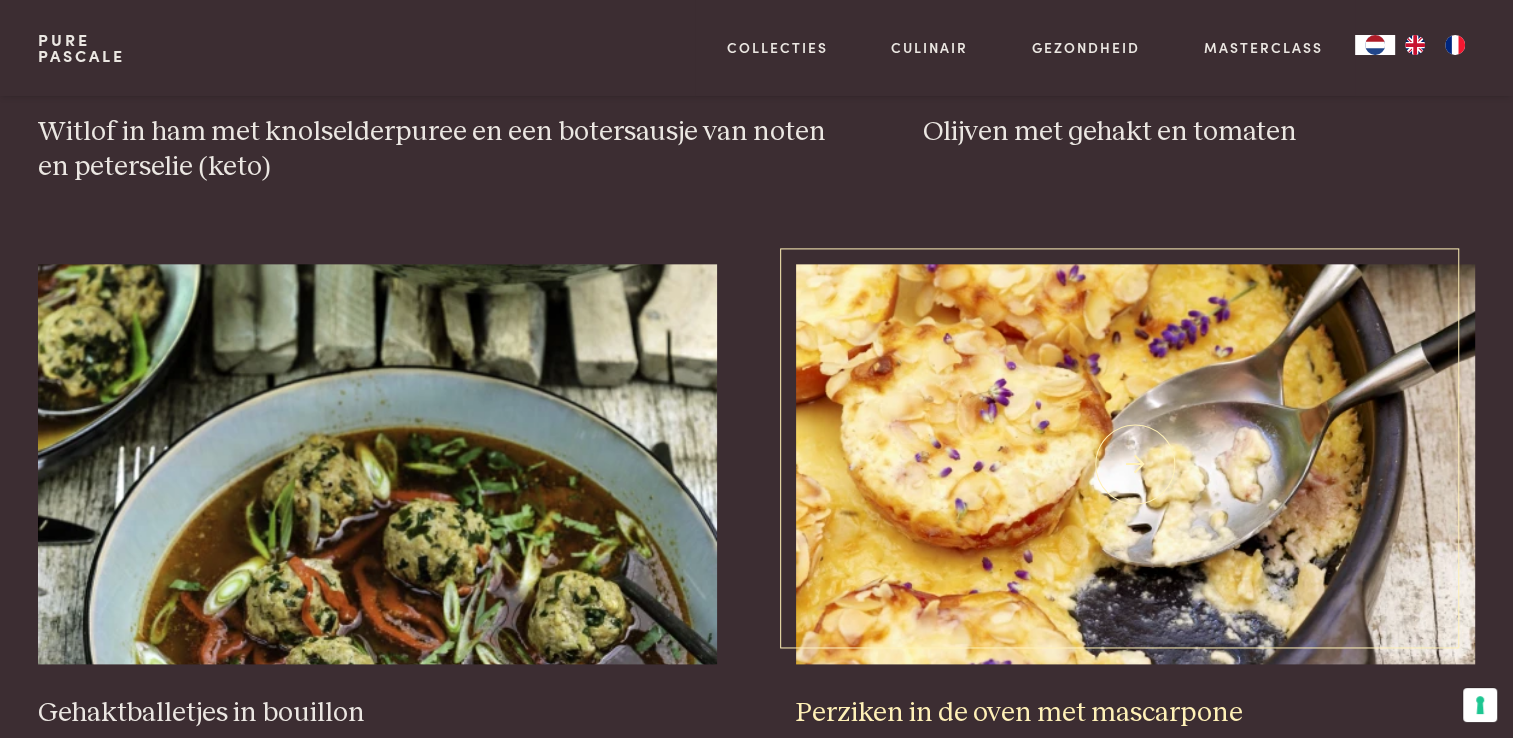 click at bounding box center [1135, 464] 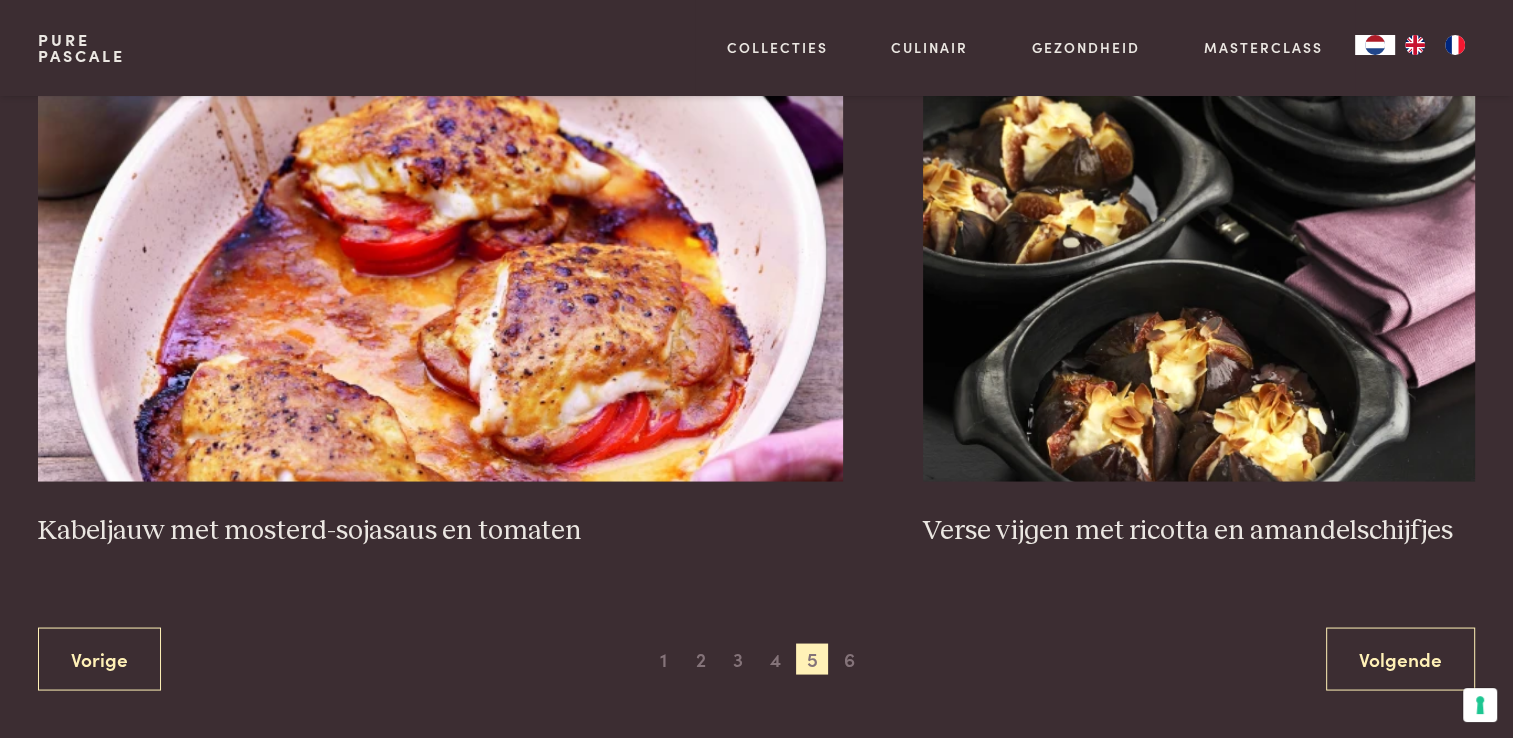 scroll, scrollTop: 3616, scrollLeft: 0, axis: vertical 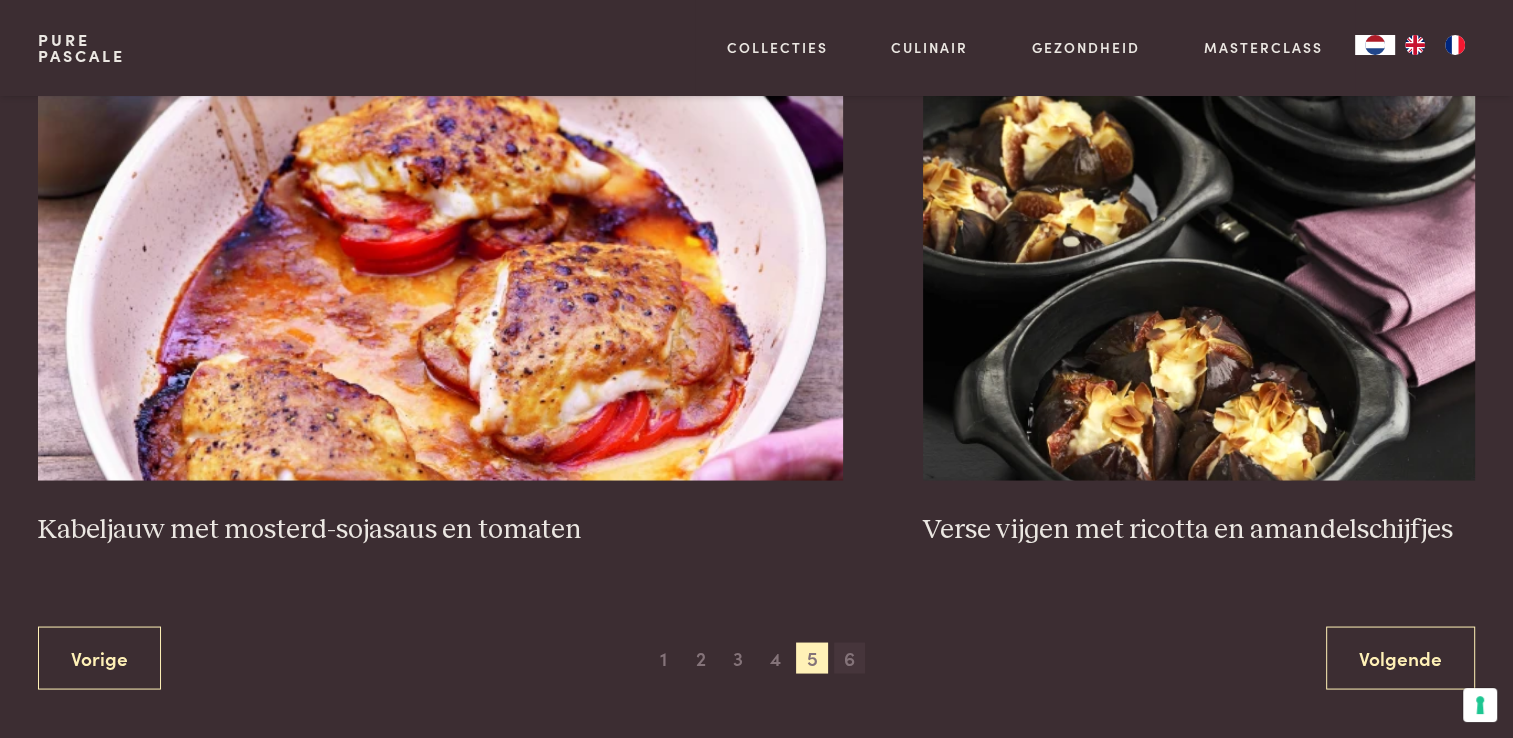 click on "6" at bounding box center [850, 658] 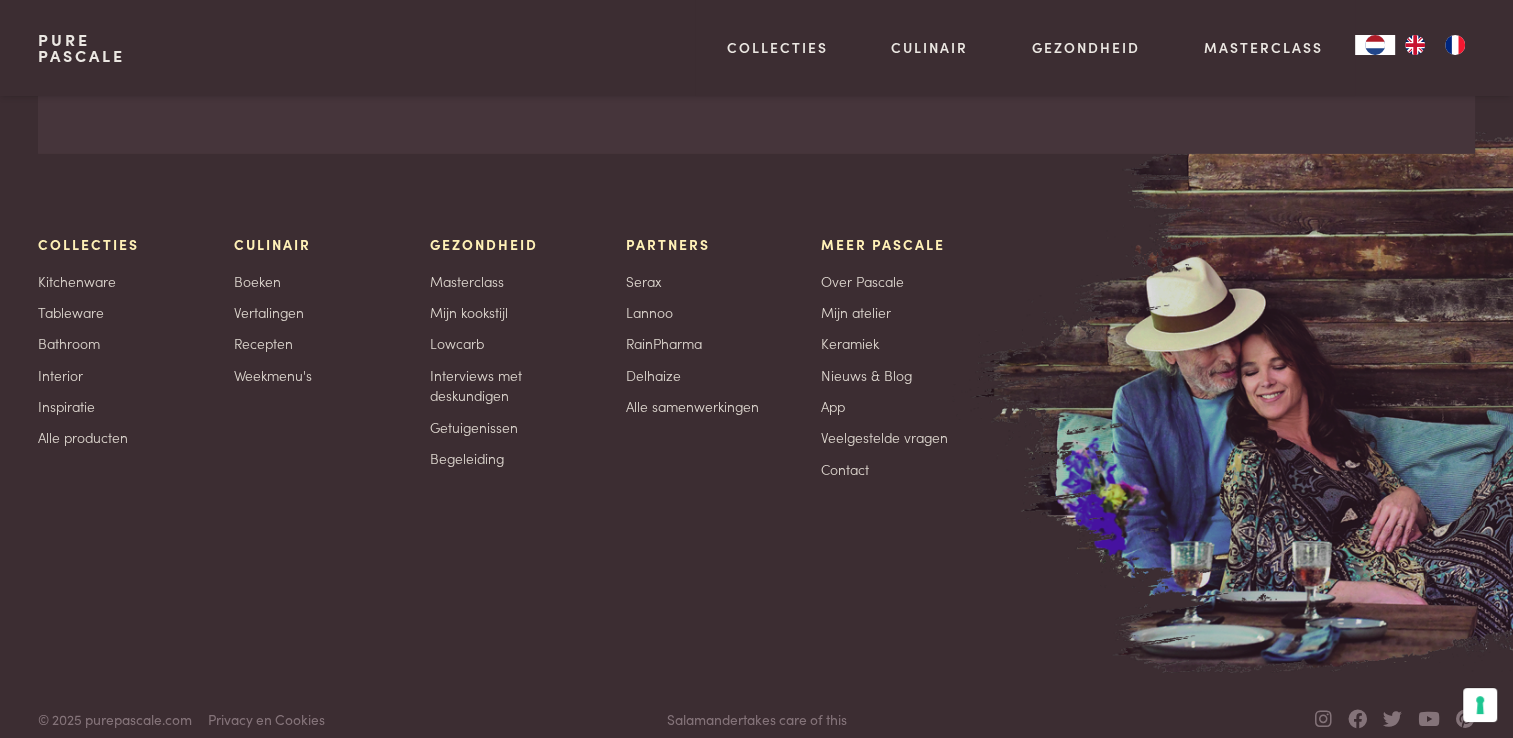 scroll, scrollTop: 6457, scrollLeft: 0, axis: vertical 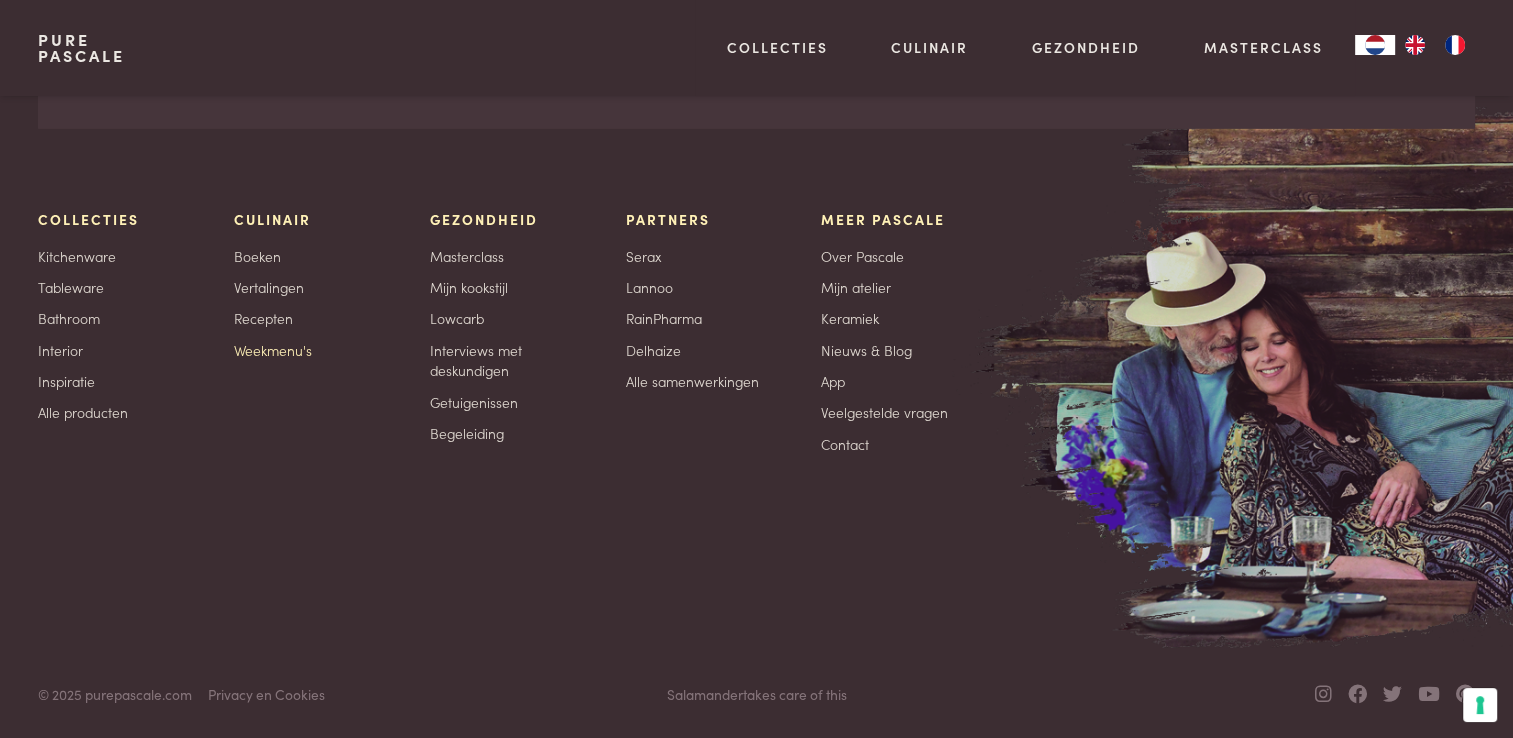 click on "Weekmenu's" at bounding box center [273, 350] 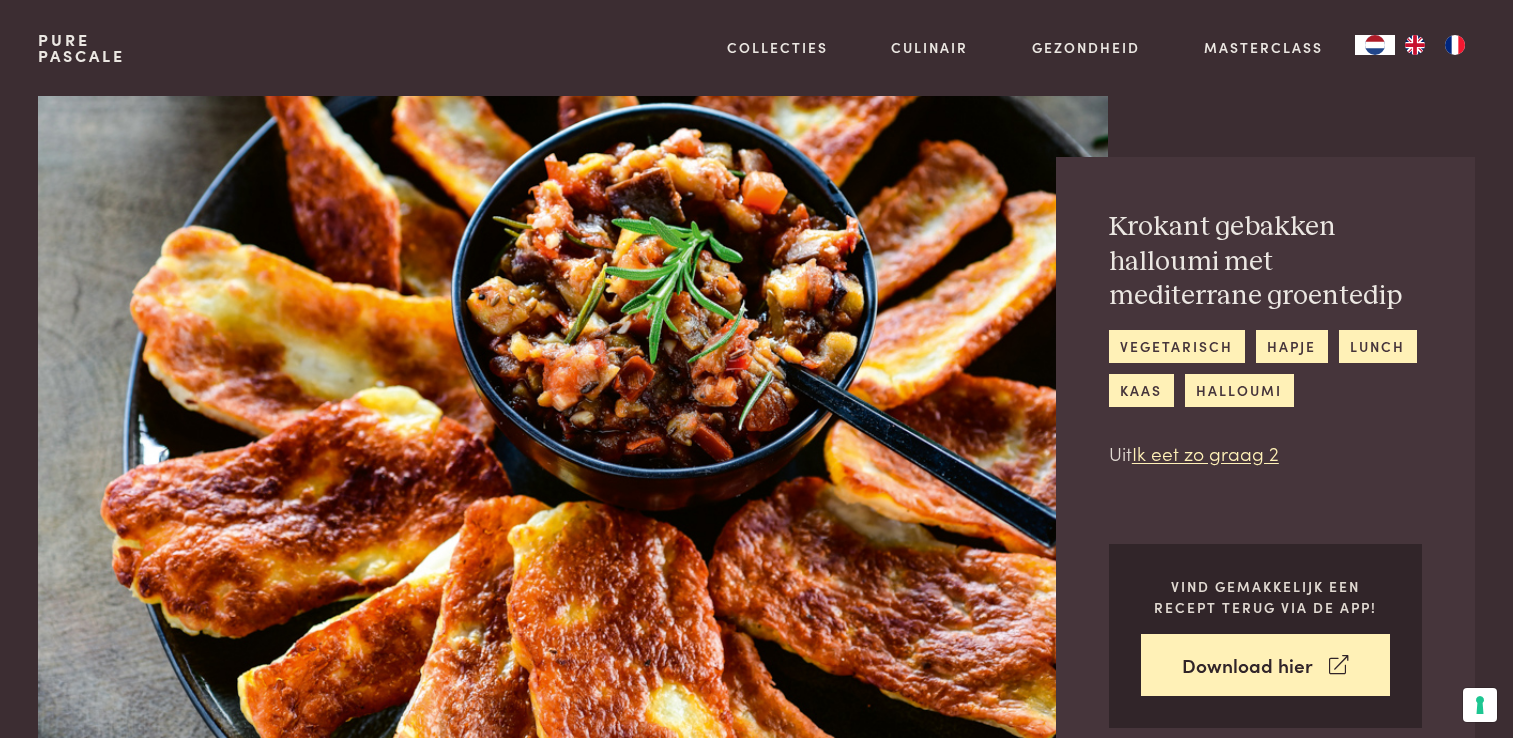 scroll, scrollTop: 326, scrollLeft: 0, axis: vertical 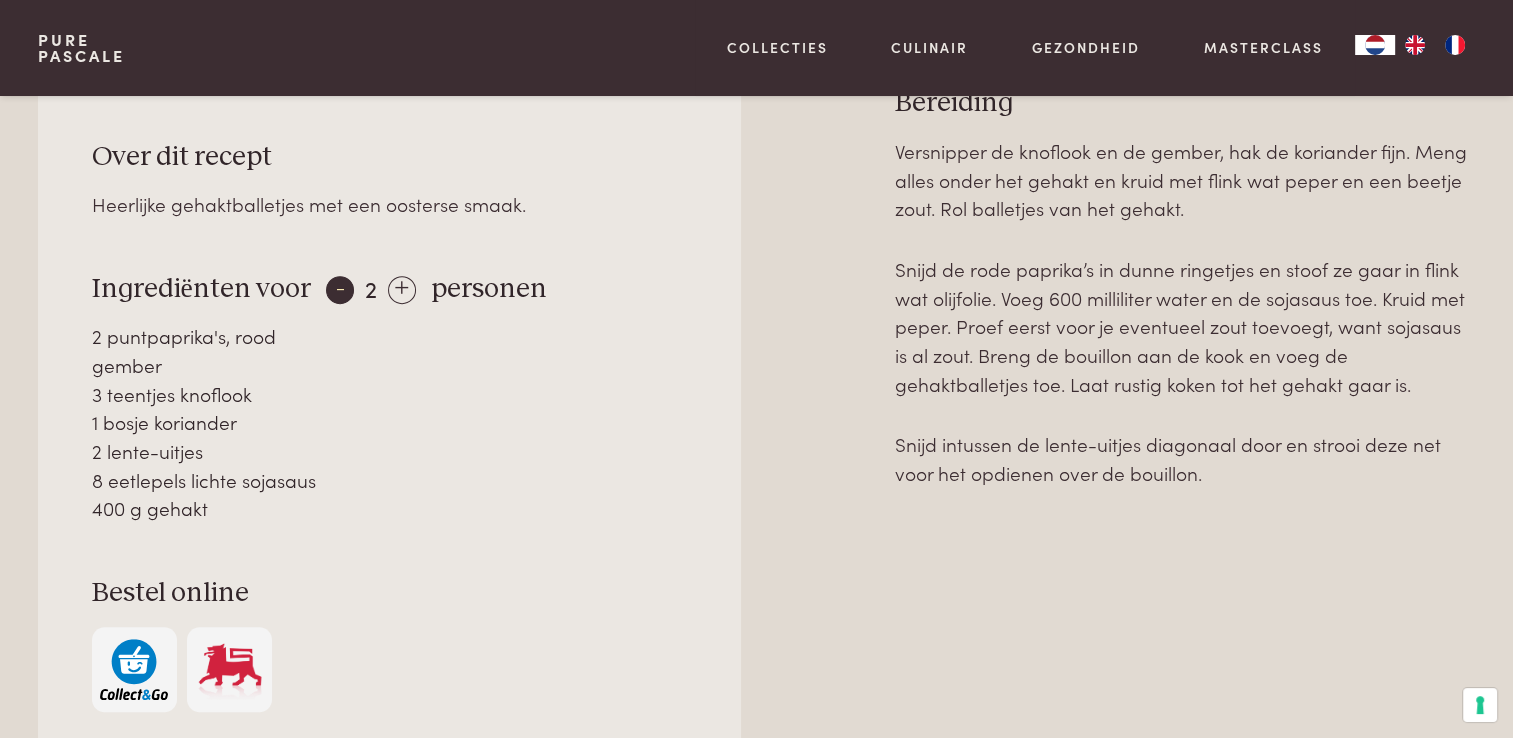 click on "-" at bounding box center [340, 290] 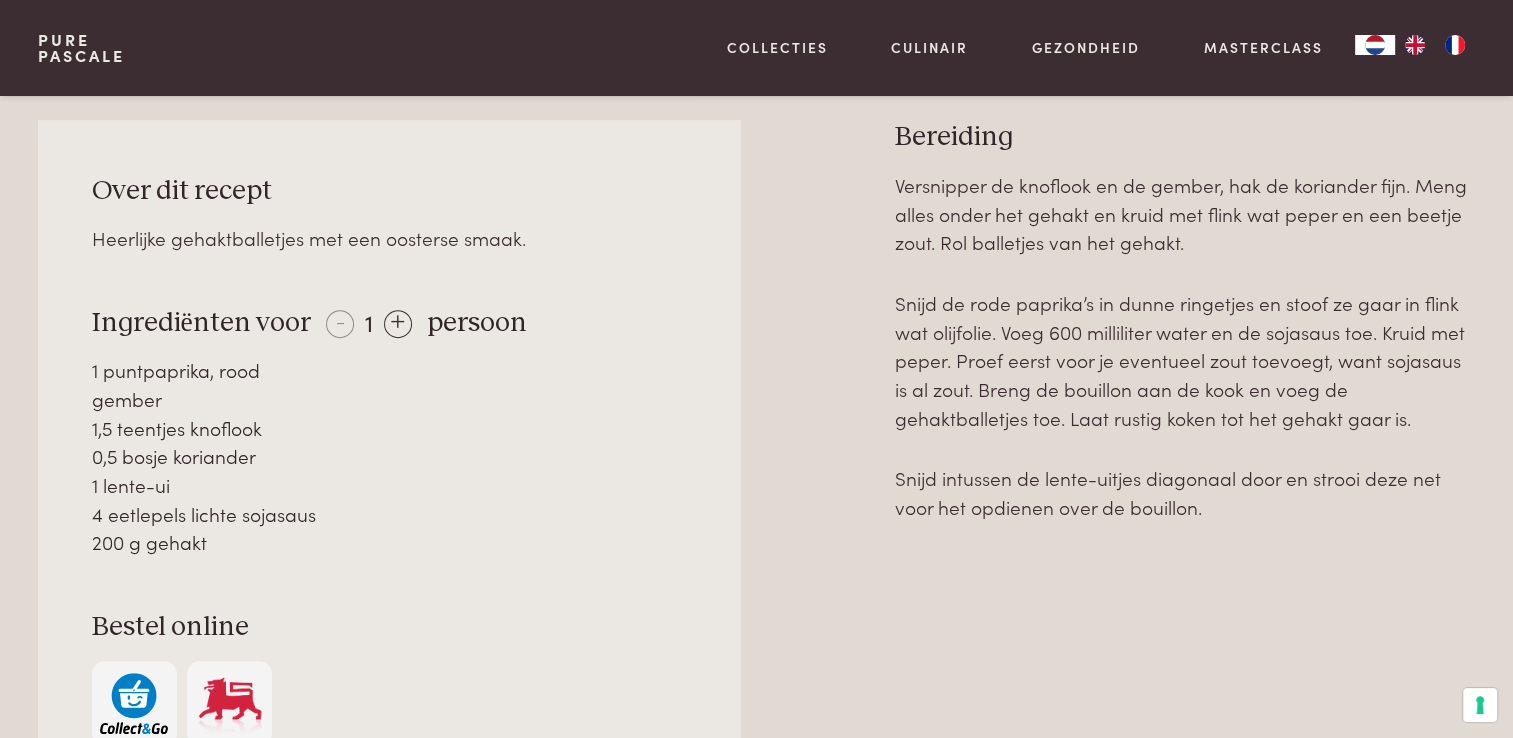 scroll, scrollTop: 879, scrollLeft: 0, axis: vertical 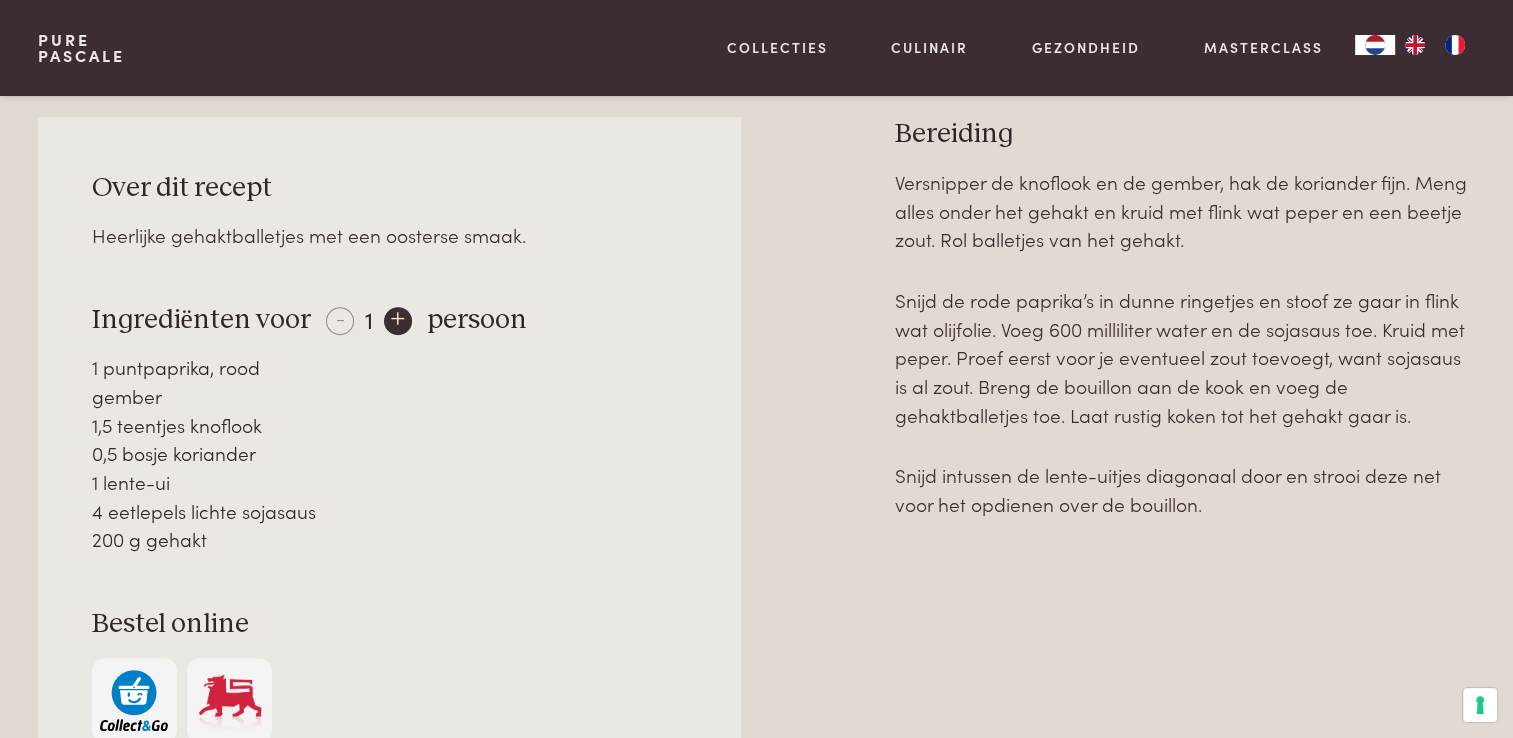 click on "+" at bounding box center (398, 321) 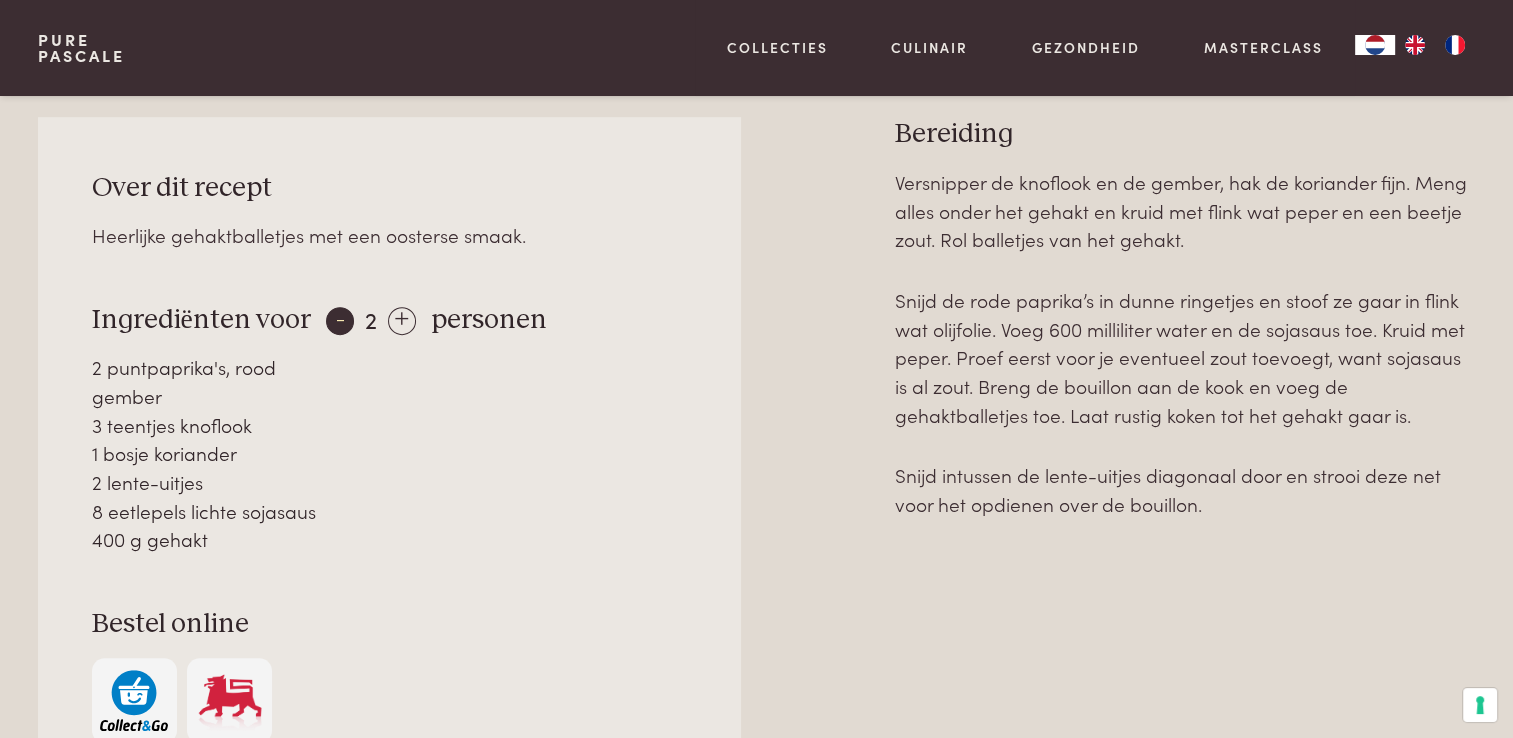 click on "-" at bounding box center (340, 321) 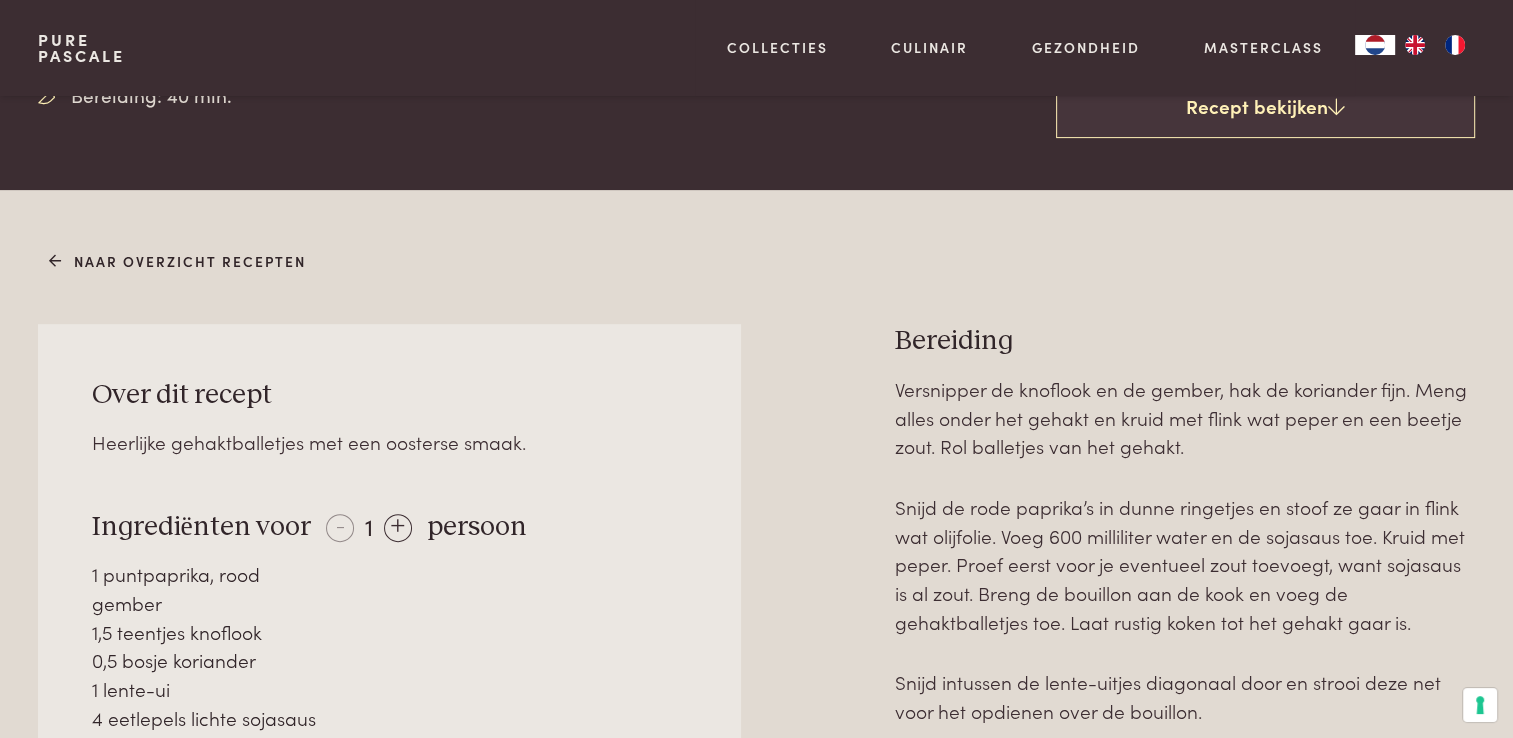 scroll, scrollTop: 656, scrollLeft: 0, axis: vertical 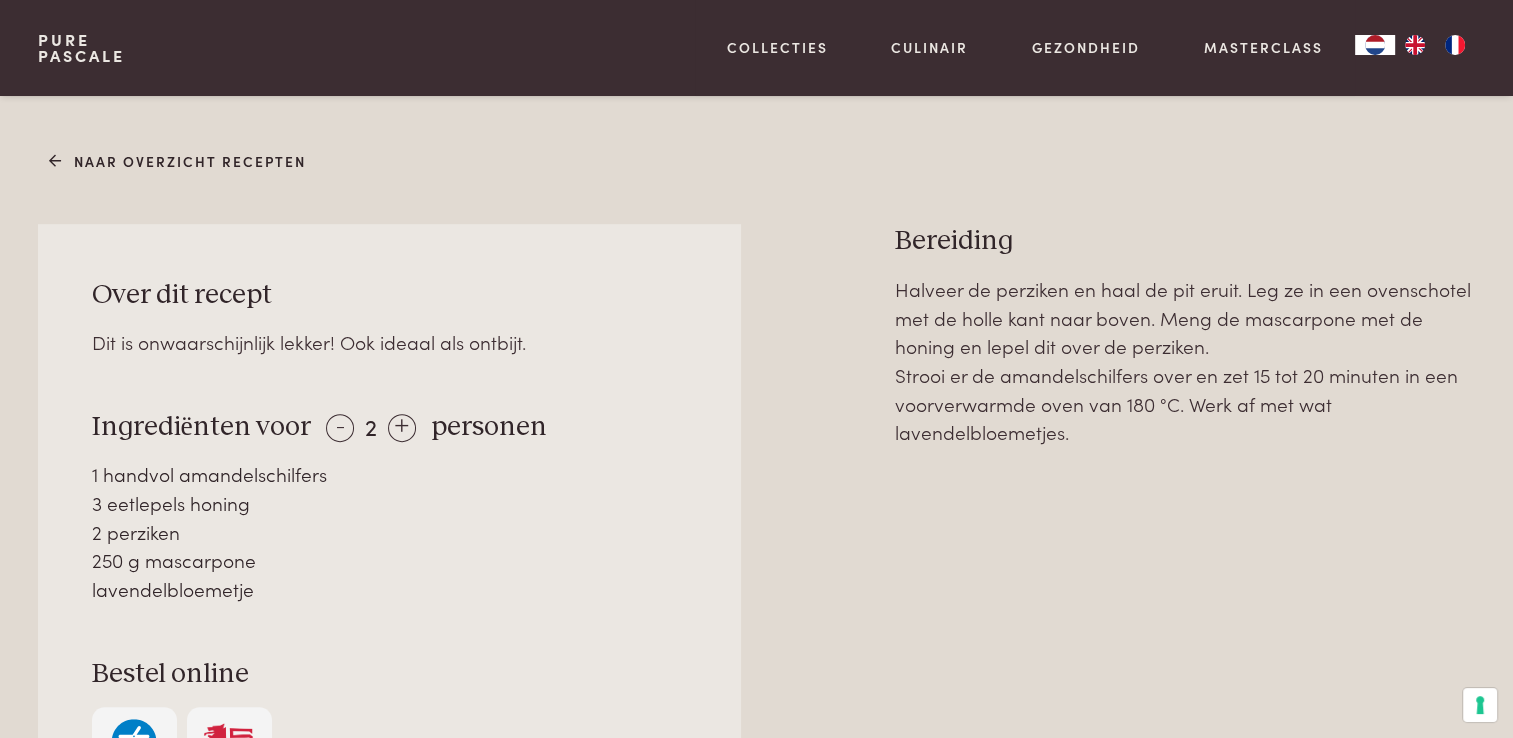 drag, startPoint x: 584, startPoint y: 534, endPoint x: 648, endPoint y: 497, distance: 73.92564 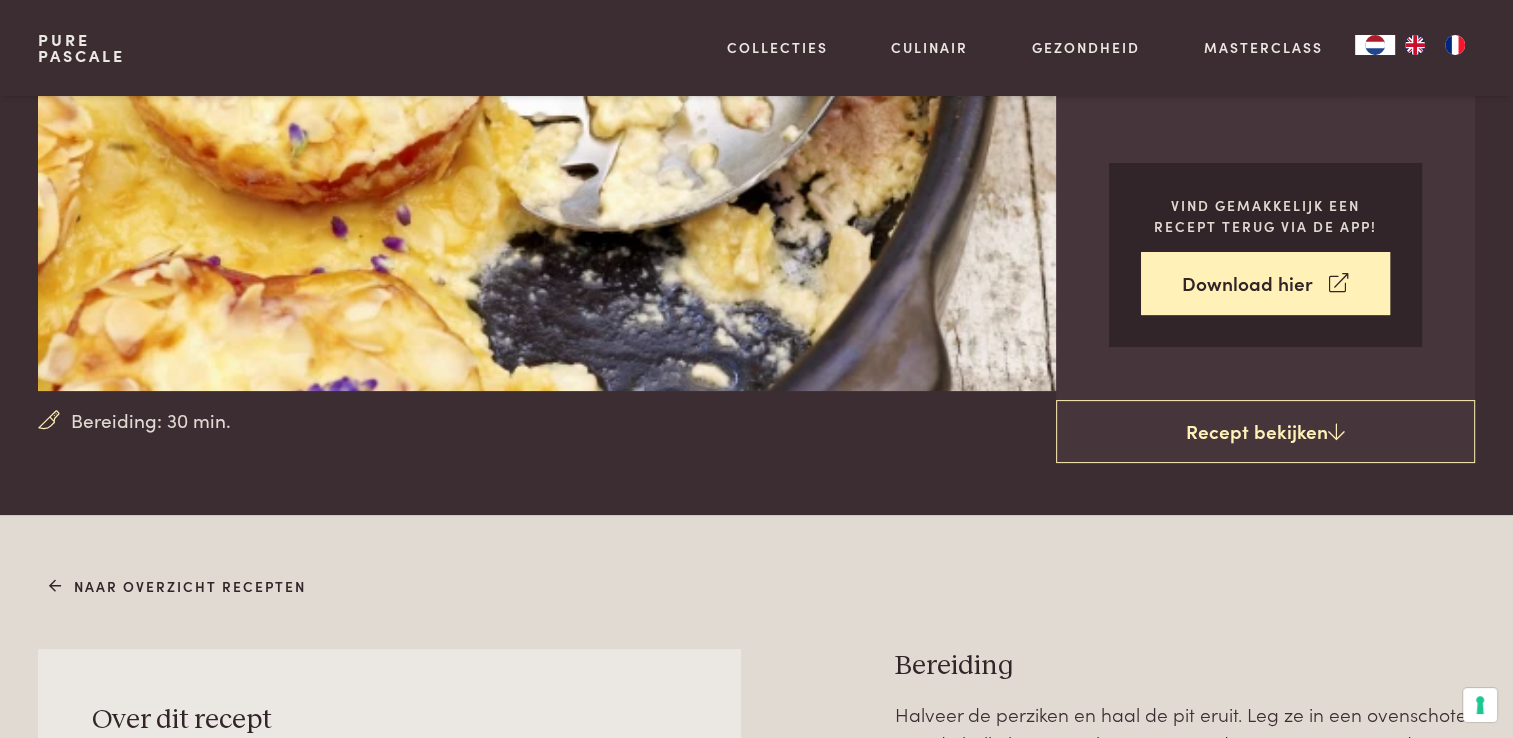 scroll, scrollTop: 0, scrollLeft: 0, axis: both 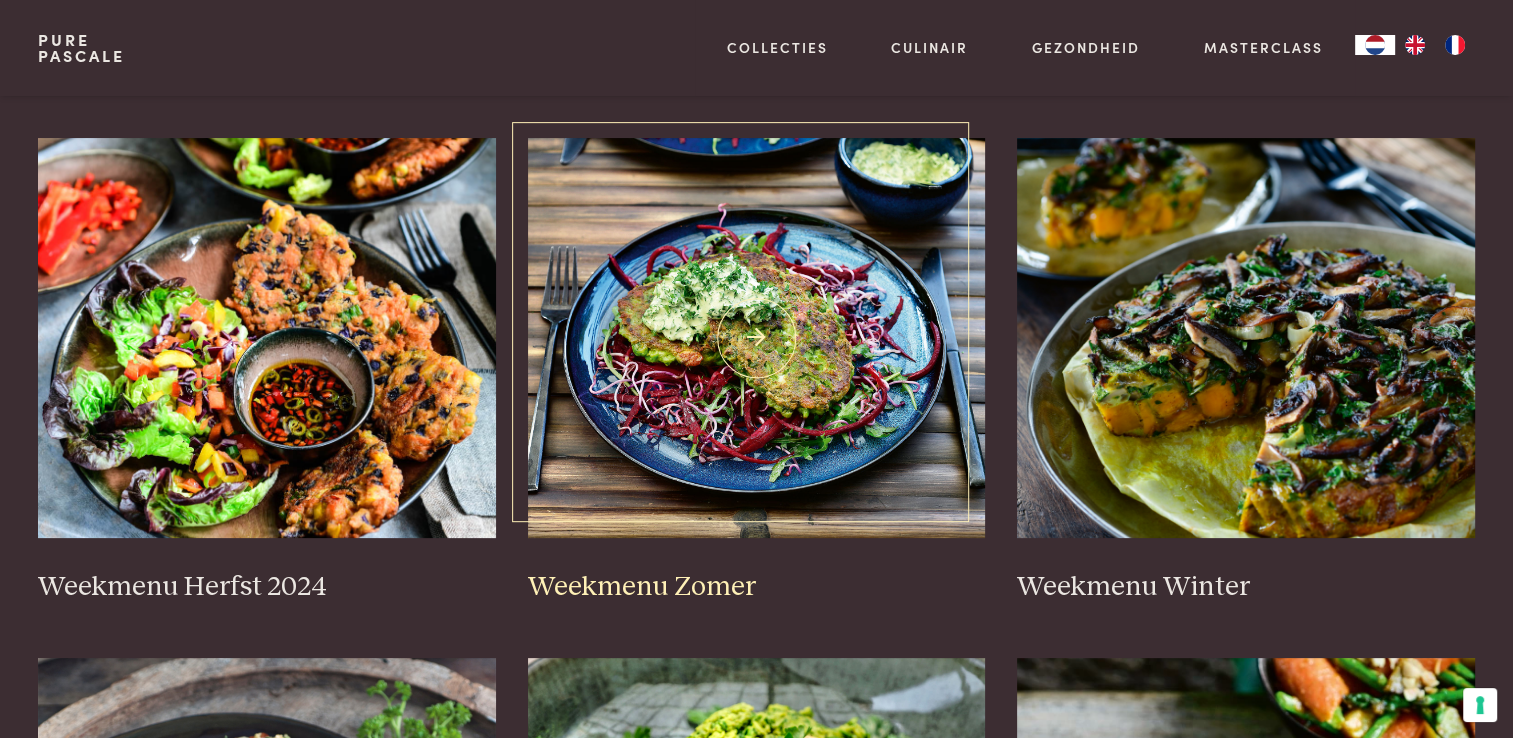 click at bounding box center (757, 338) 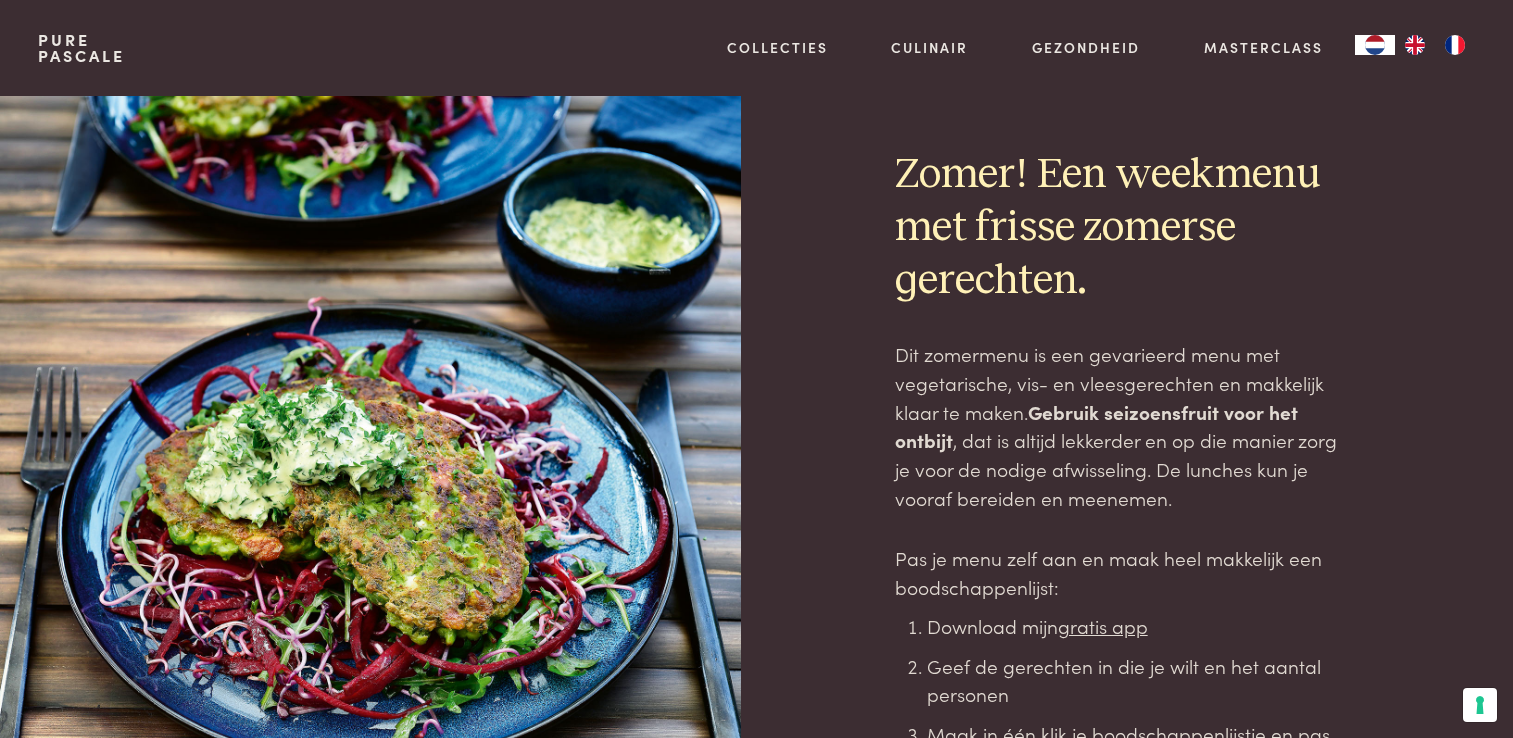 scroll, scrollTop: 0, scrollLeft: 0, axis: both 